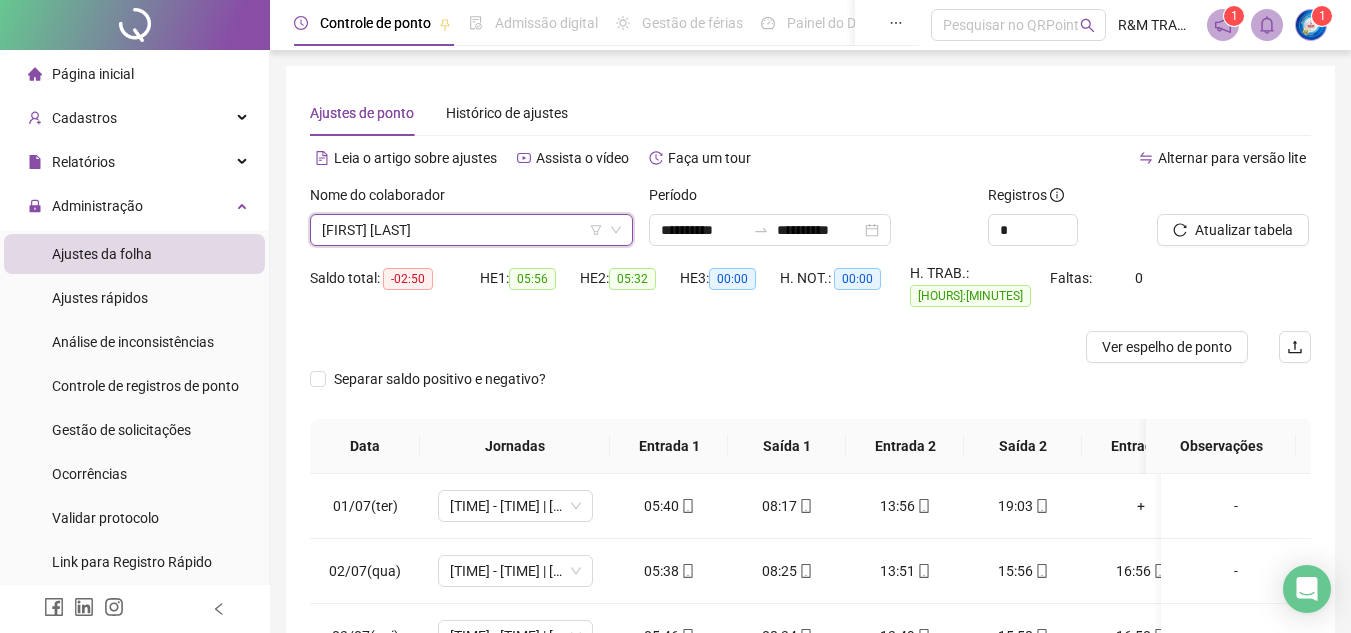 click on "[FIRST] [LAST]" at bounding box center (471, 230) 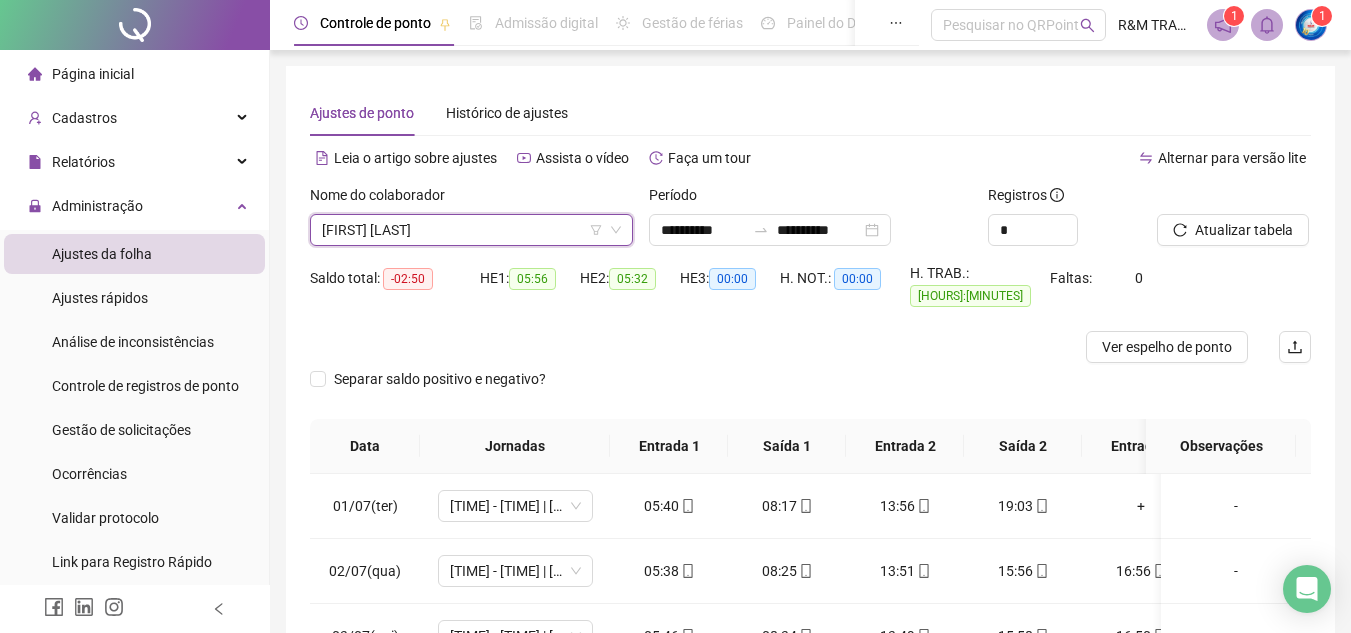 click on "[FIRST] [LAST]" at bounding box center [471, 230] 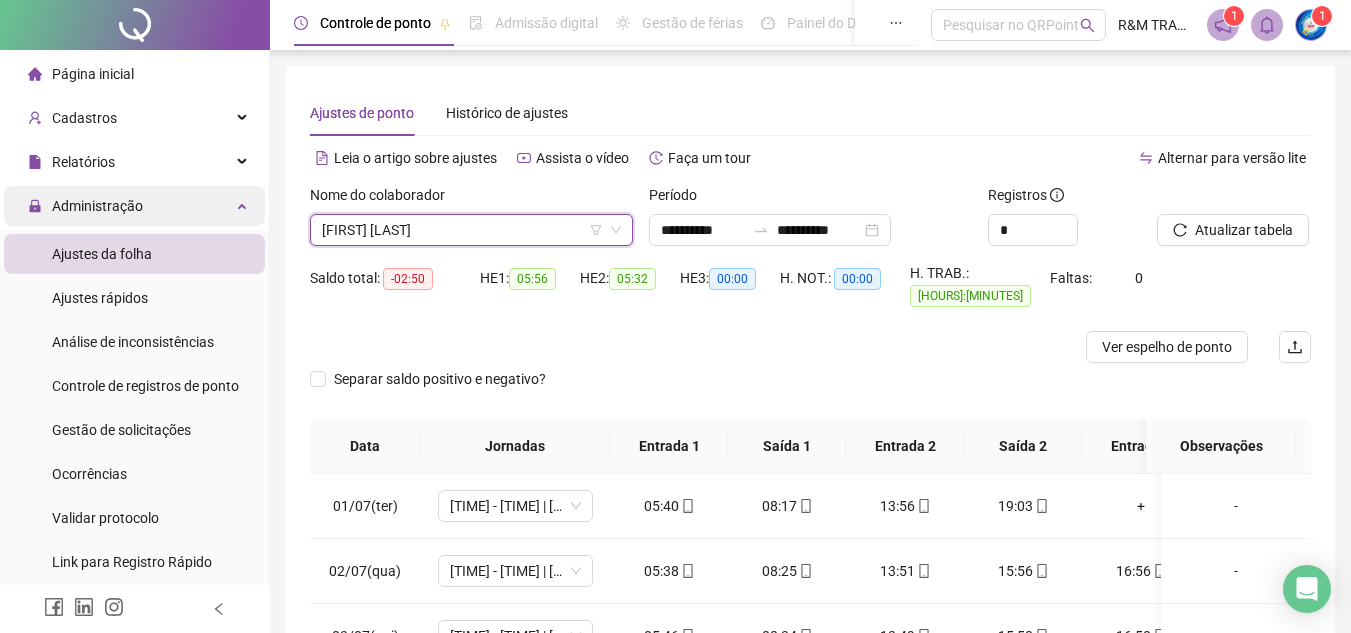 click on "Administração" at bounding box center [134, 206] 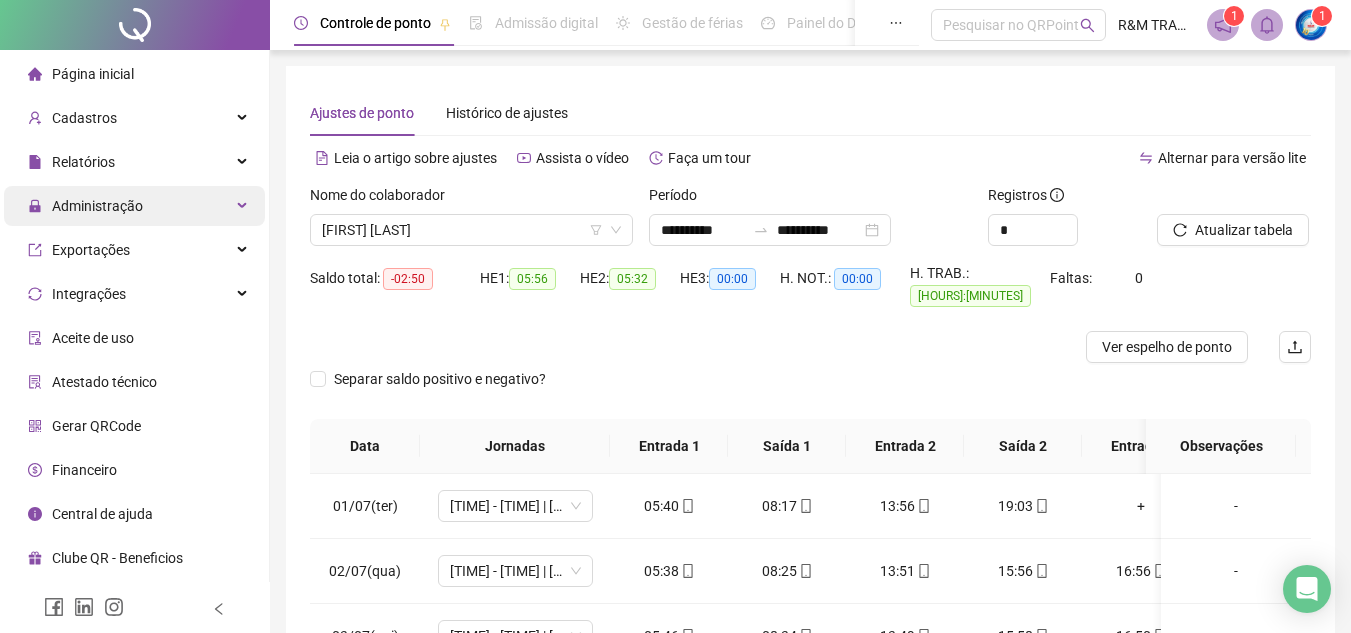 click on "Administração" at bounding box center [134, 206] 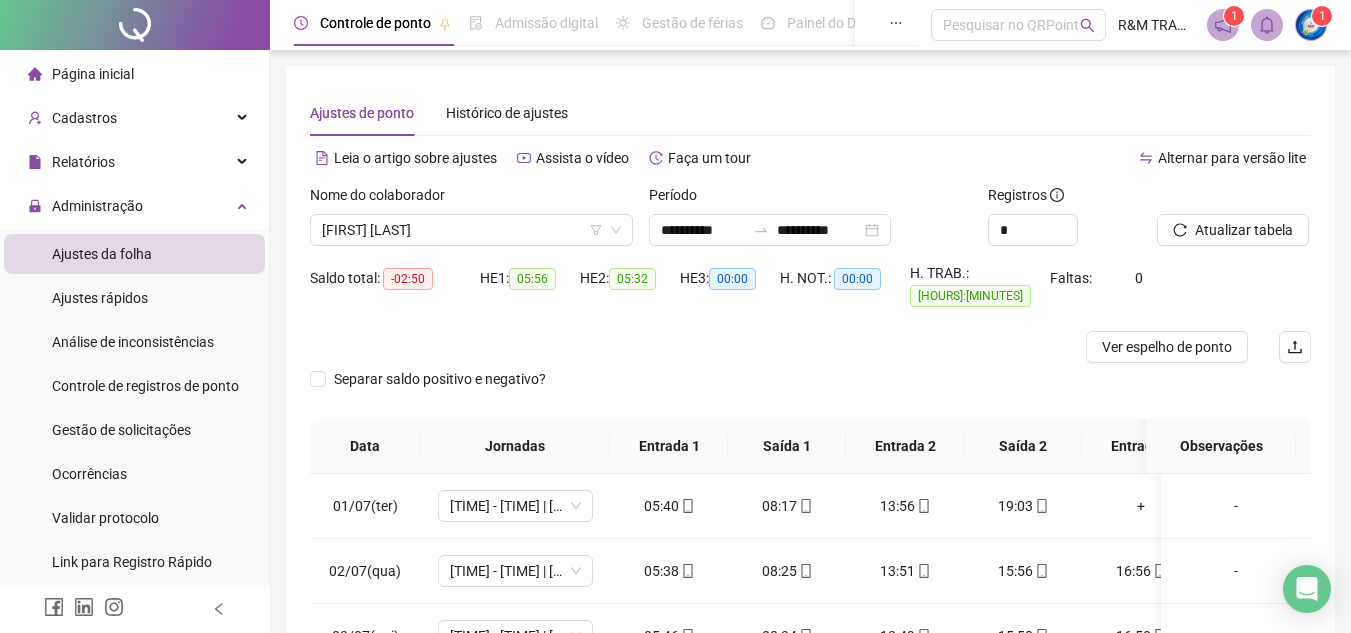 click on "Ajustes da folha" at bounding box center (134, 254) 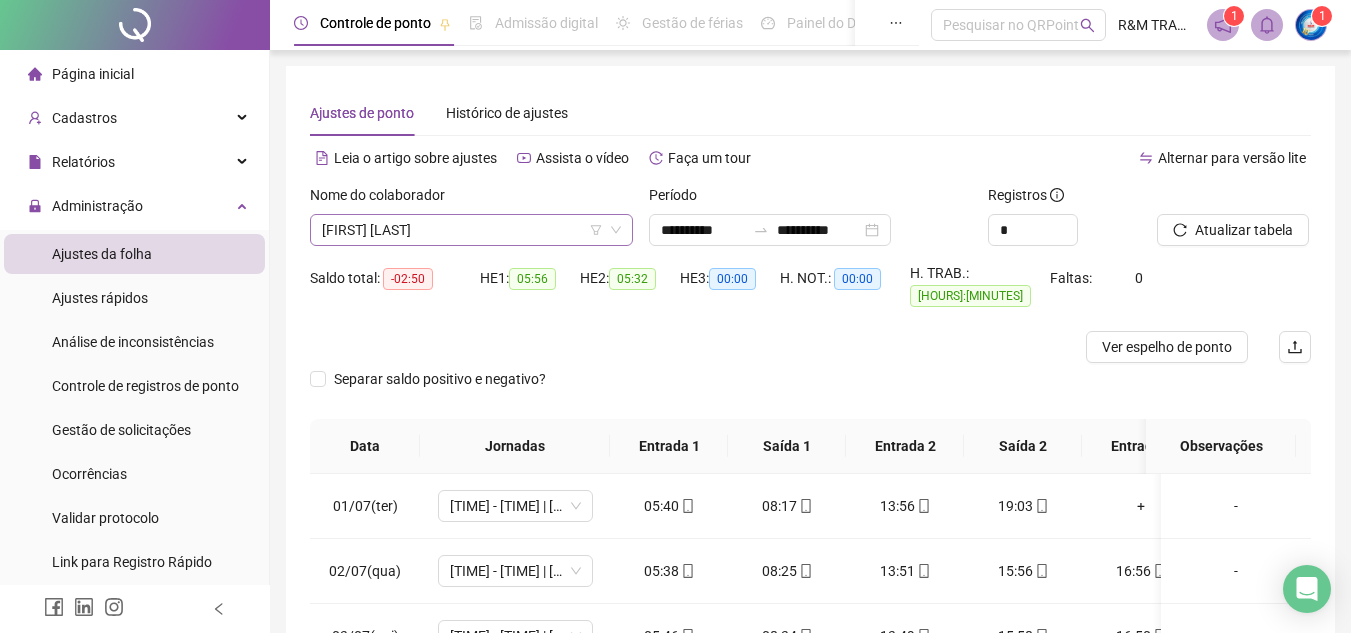 click on "[FIRST] [LAST]" at bounding box center (471, 230) 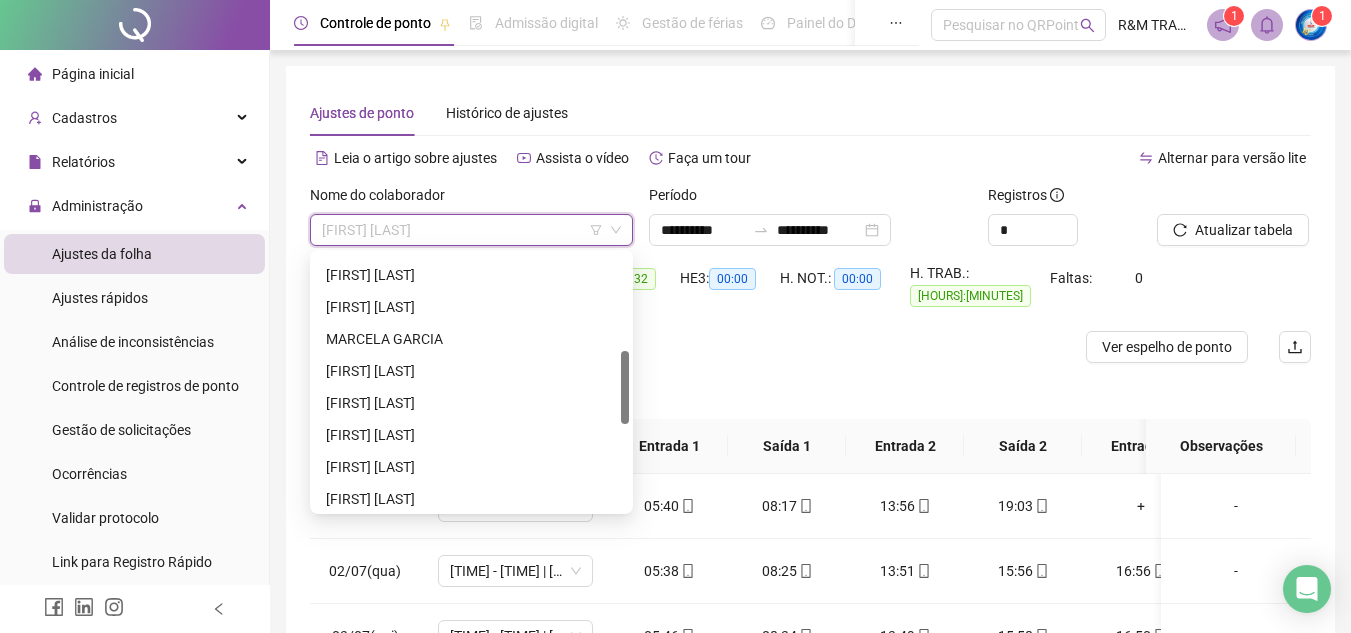 scroll, scrollTop: 361, scrollLeft: 0, axis: vertical 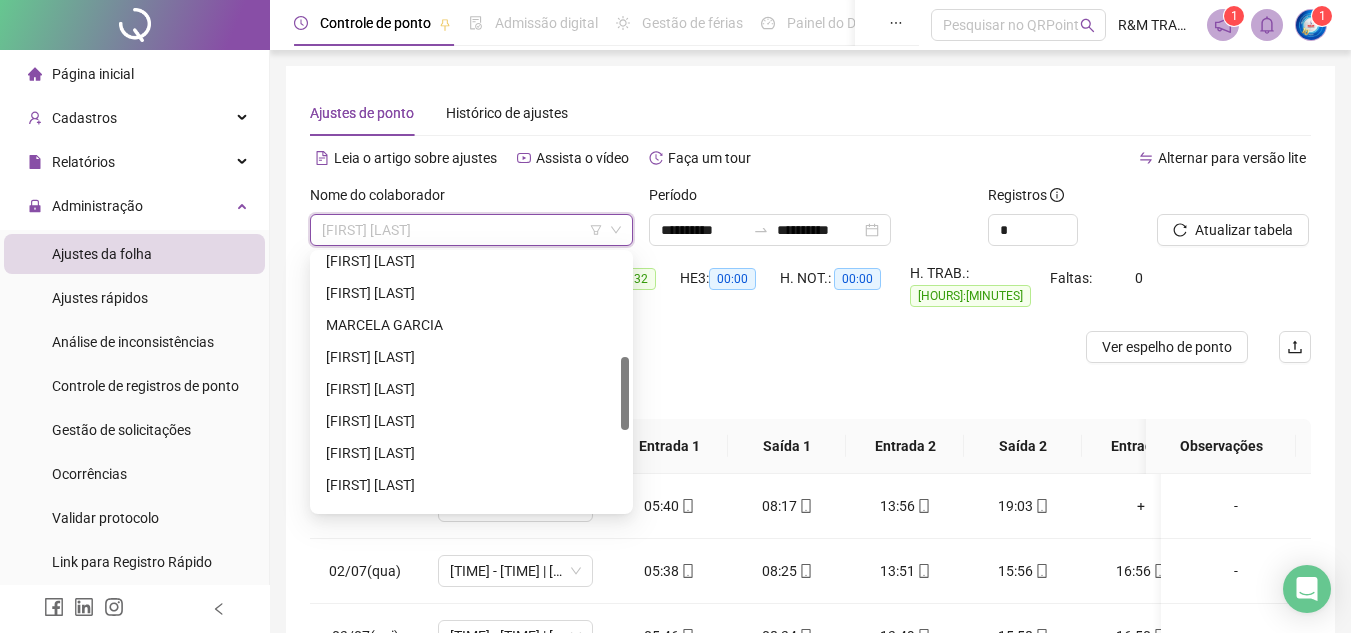 drag, startPoint x: 628, startPoint y: 285, endPoint x: 621, endPoint y: 388, distance: 103.23759 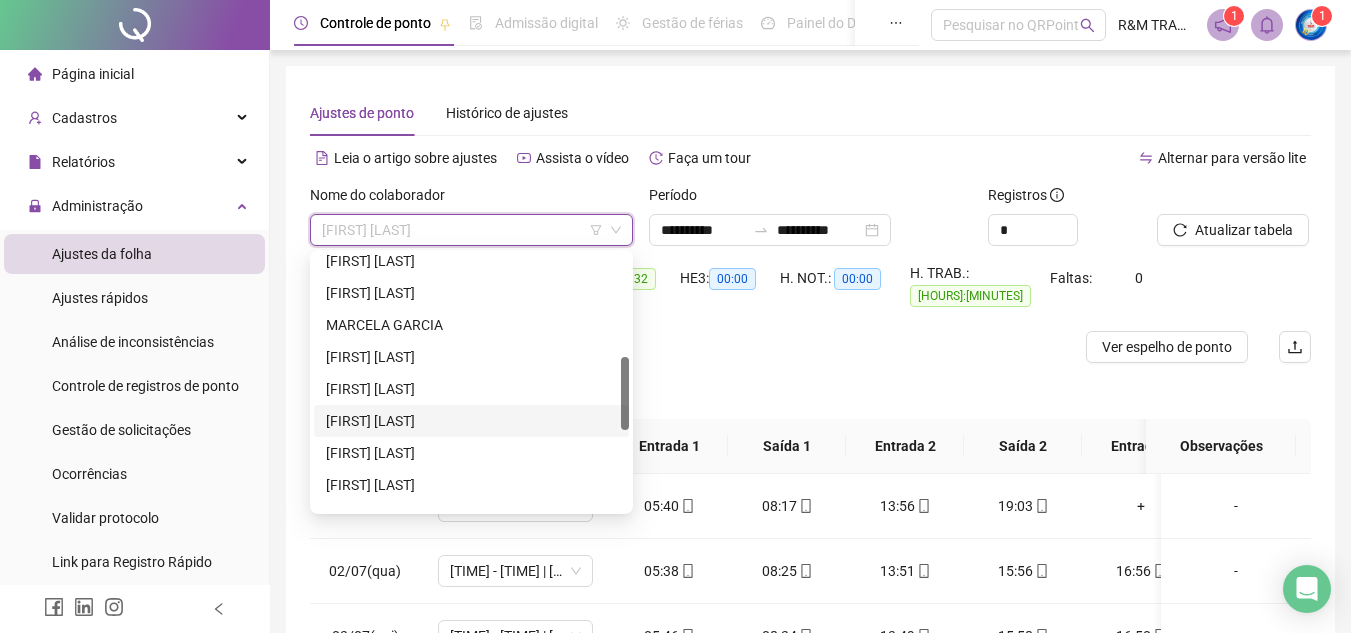 click on "[FIRST] [LAST]" at bounding box center [471, 421] 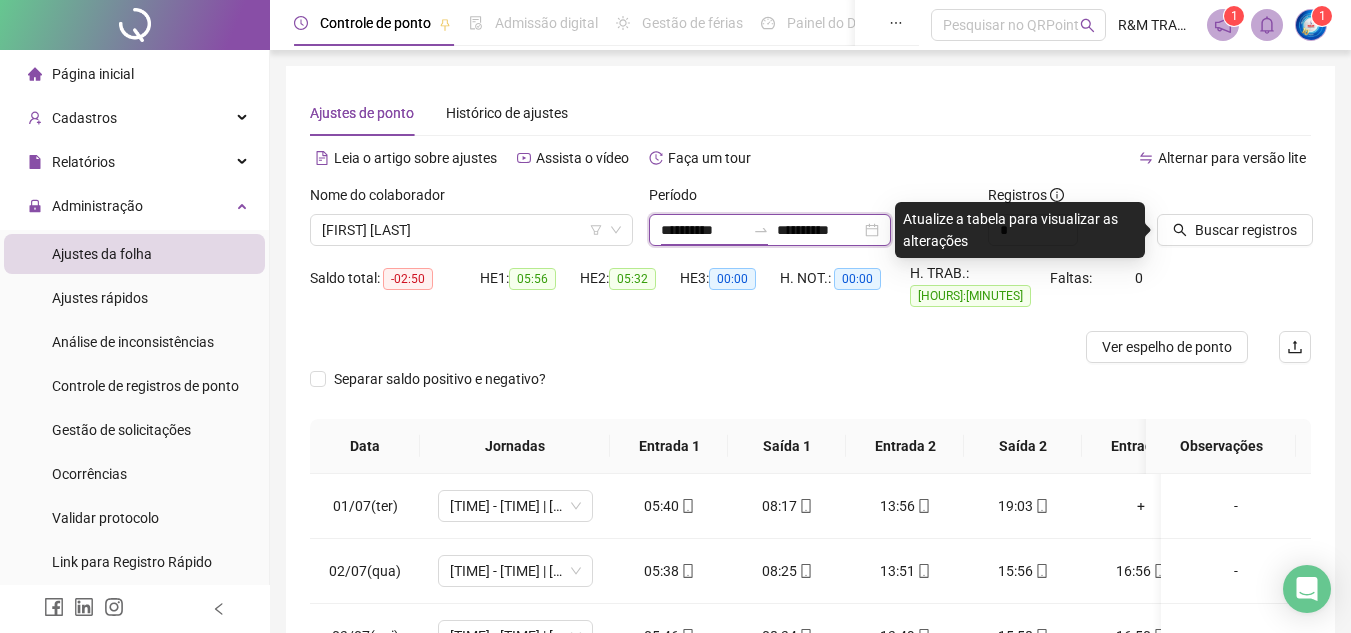 click on "**********" at bounding box center [703, 230] 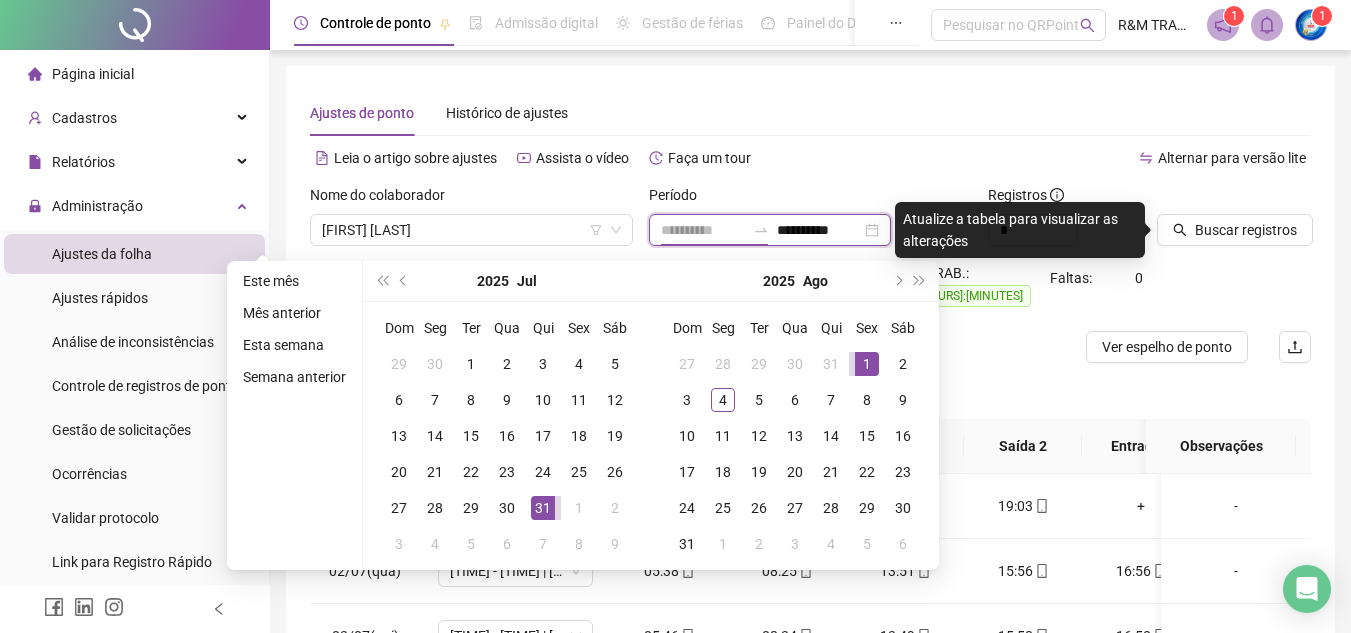 type on "**********" 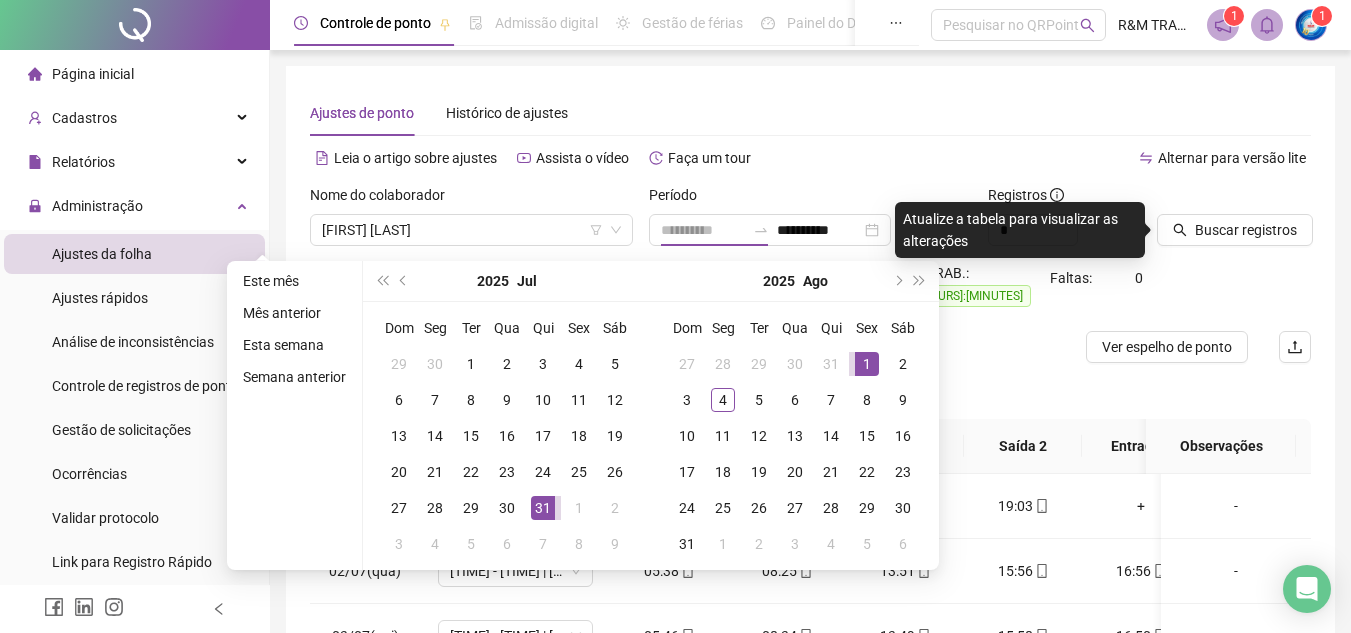 click on "1" at bounding box center (867, 364) 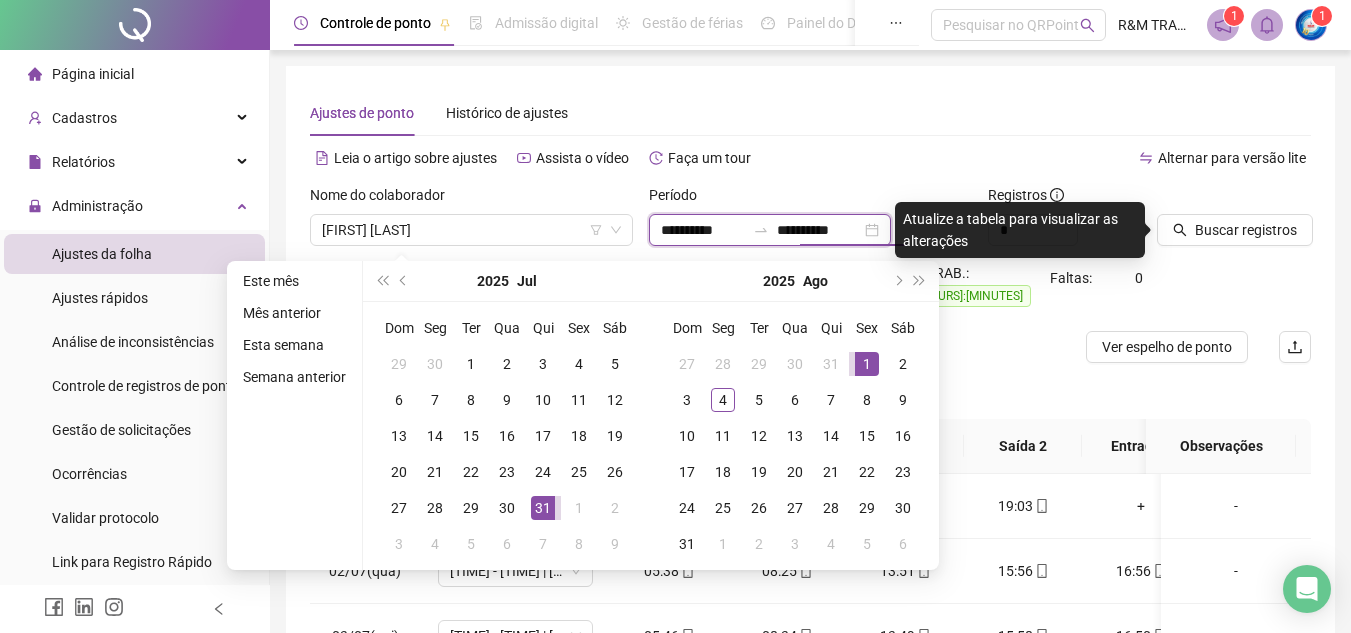 click on "**********" at bounding box center (819, 230) 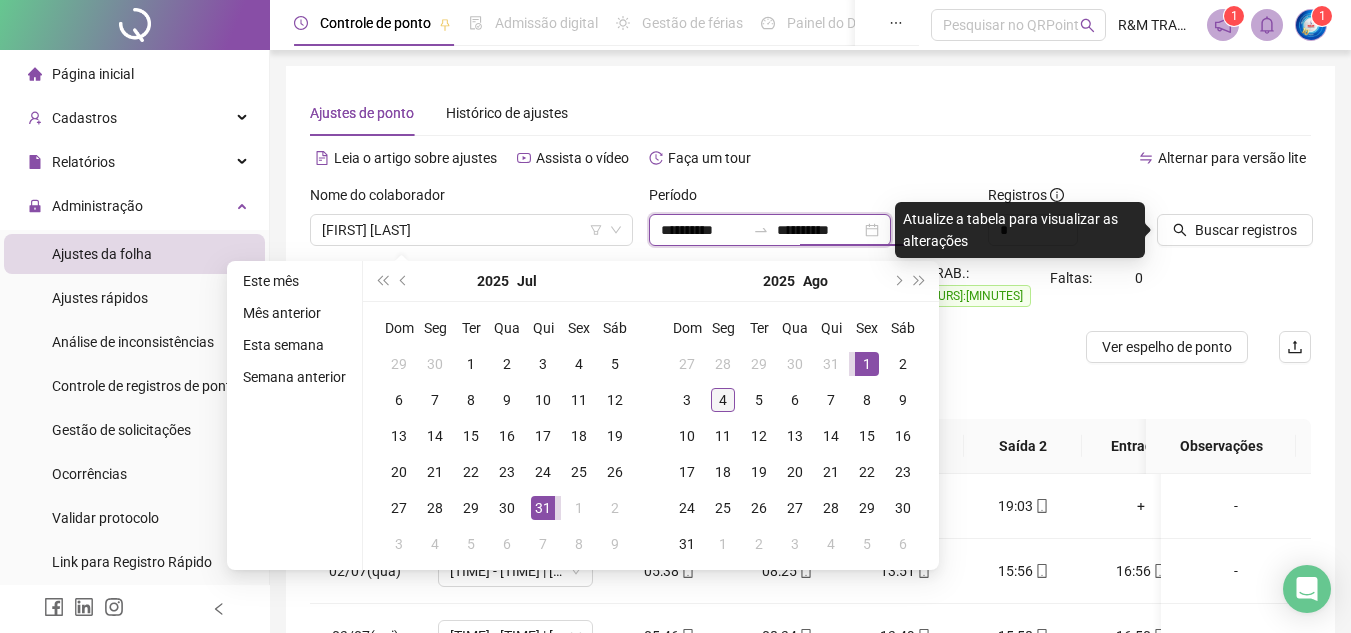 type on "**********" 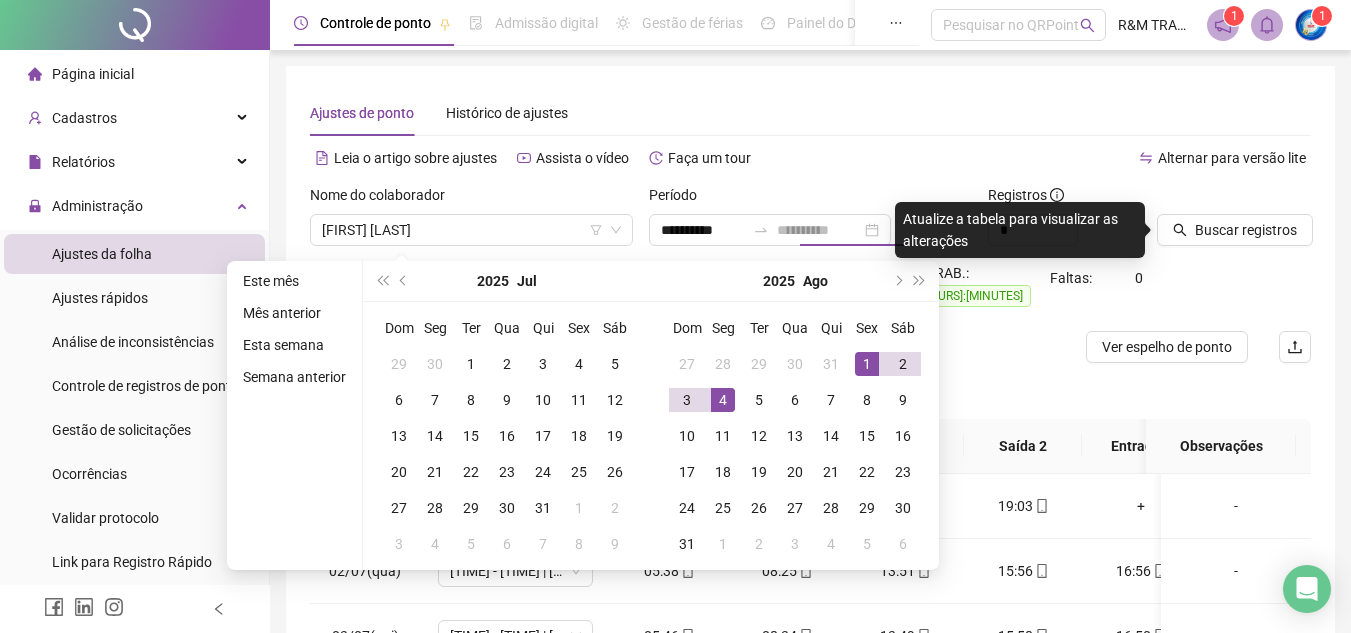 click on "4" at bounding box center [723, 400] 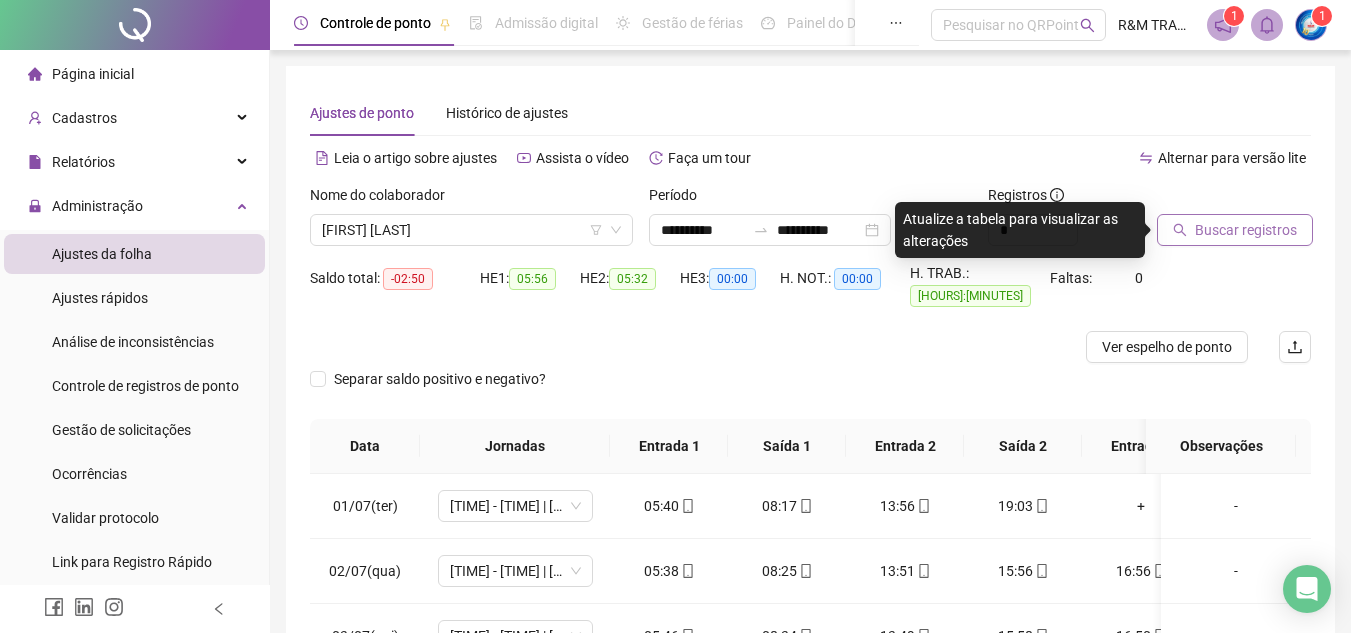 click on "Buscar registros" at bounding box center [1246, 230] 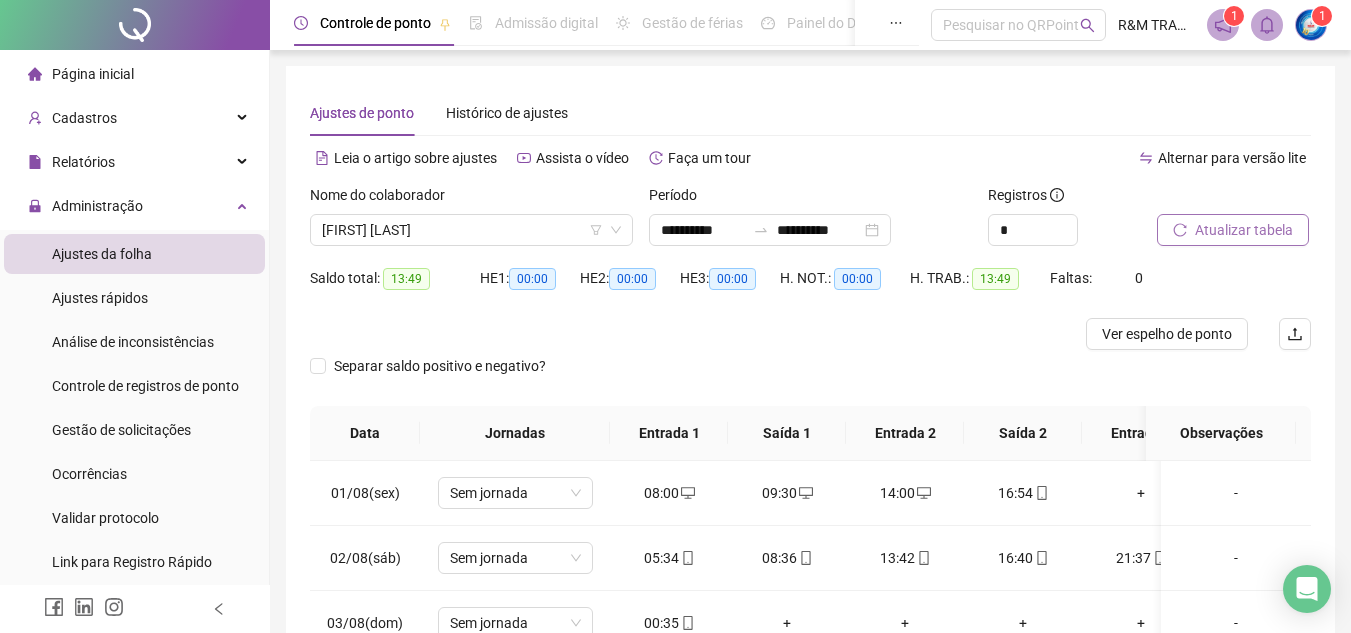 click on "Atualizar tabela" at bounding box center [1233, 230] 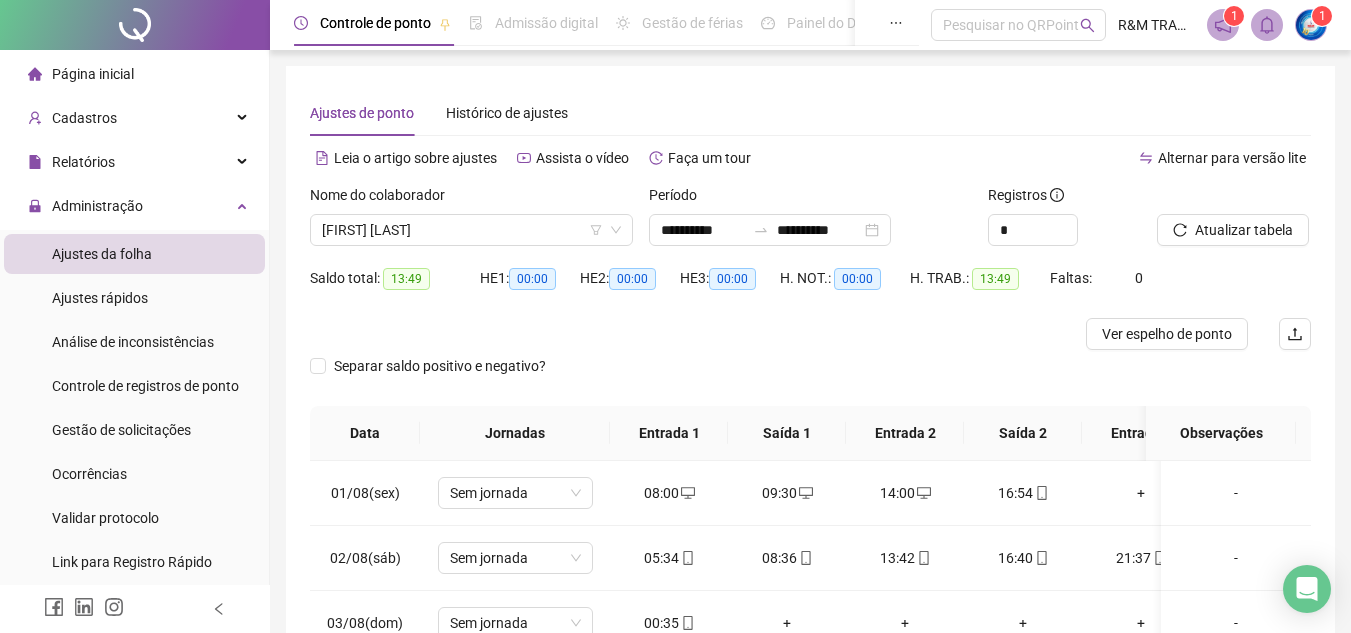 scroll, scrollTop: 213, scrollLeft: 0, axis: vertical 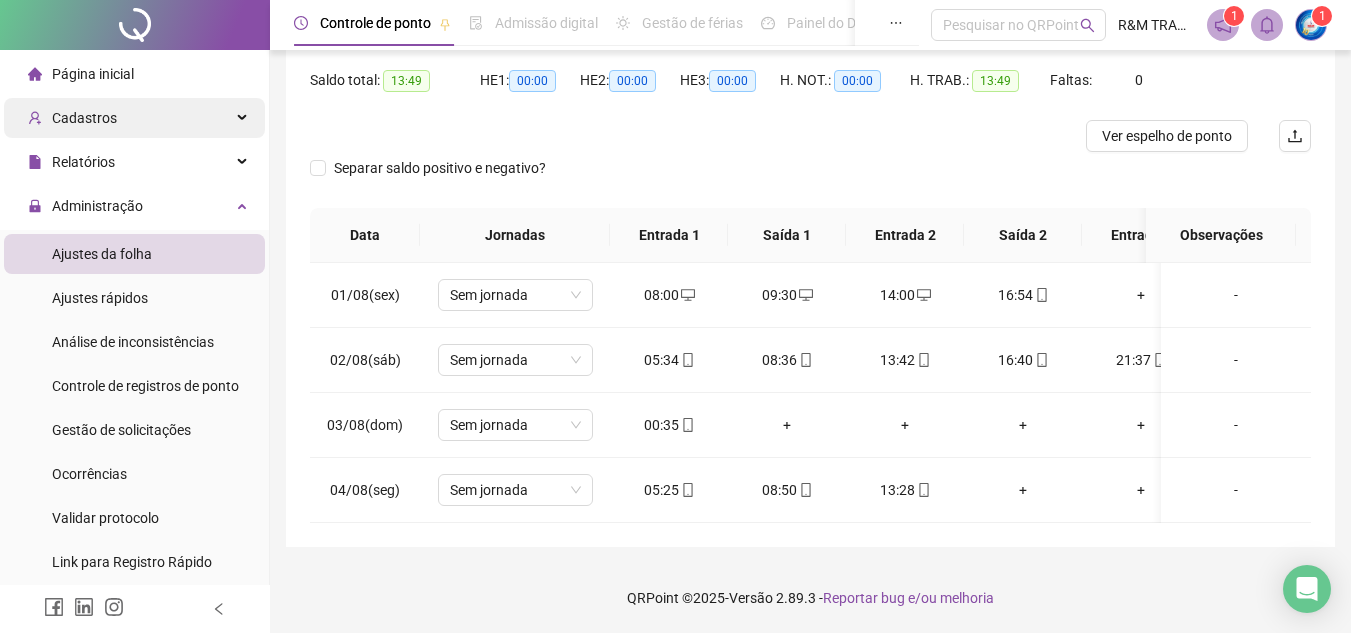 click on "Cadastros" at bounding box center (84, 118) 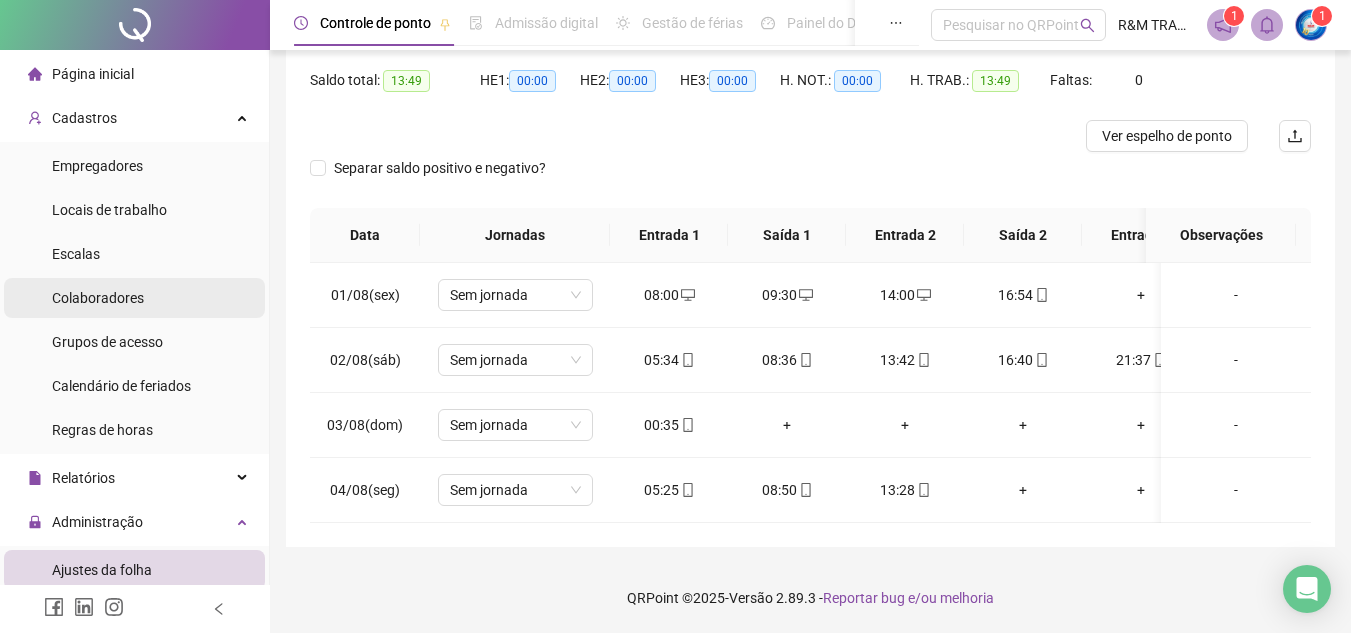 click on "Colaboradores" at bounding box center (98, 298) 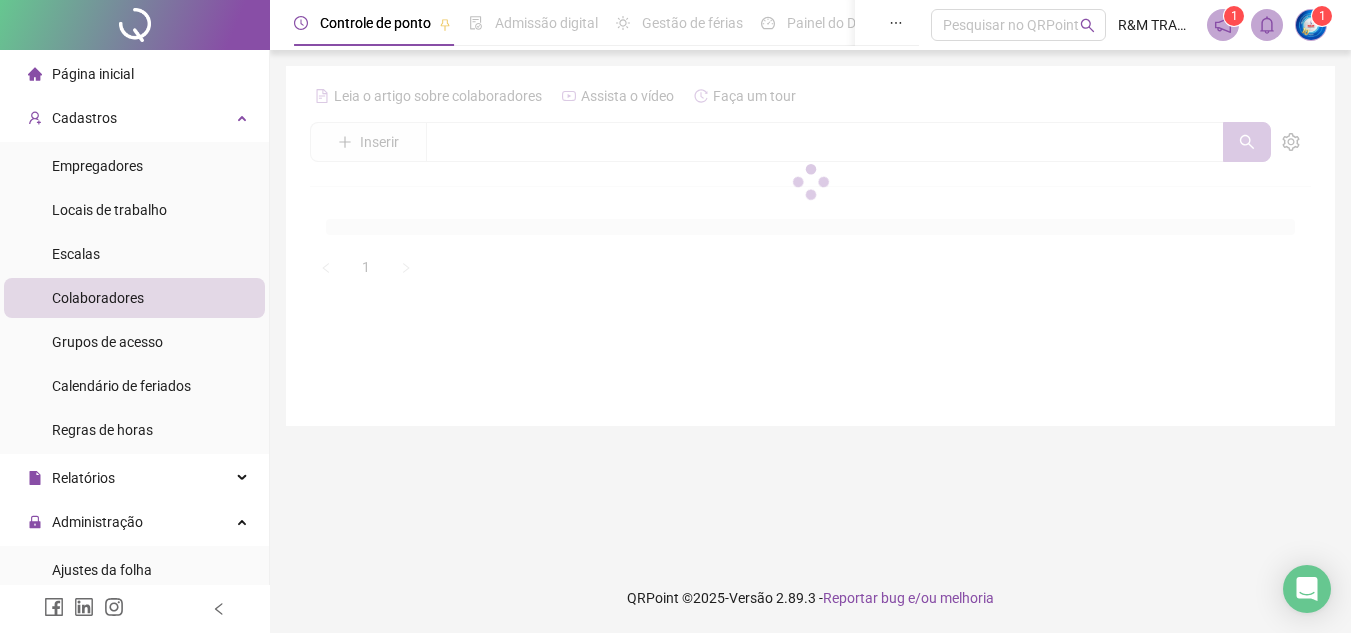 scroll, scrollTop: 0, scrollLeft: 0, axis: both 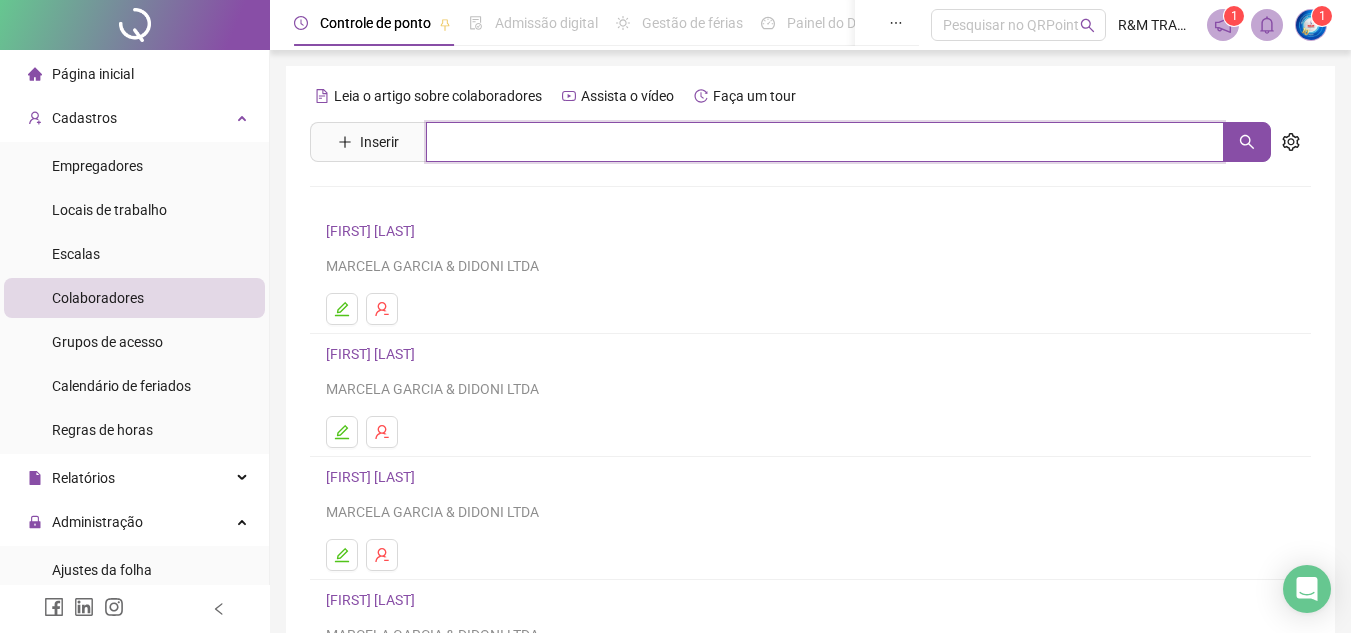 click at bounding box center [825, 142] 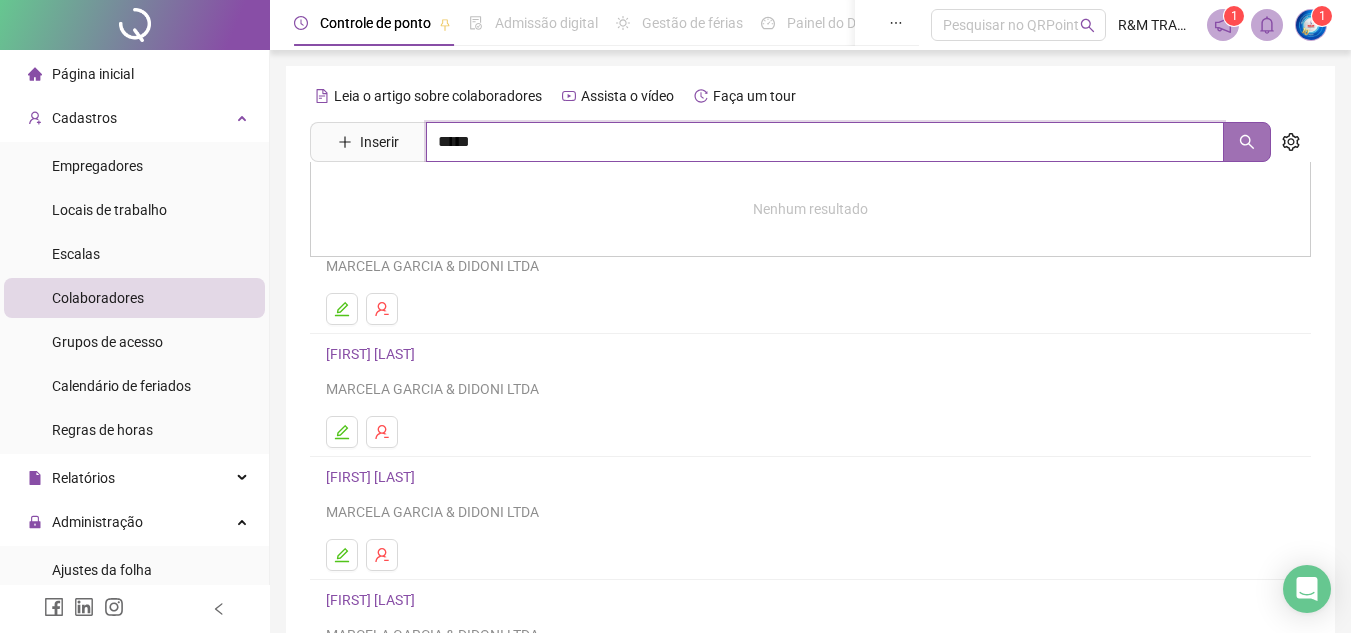 click at bounding box center (1247, 142) 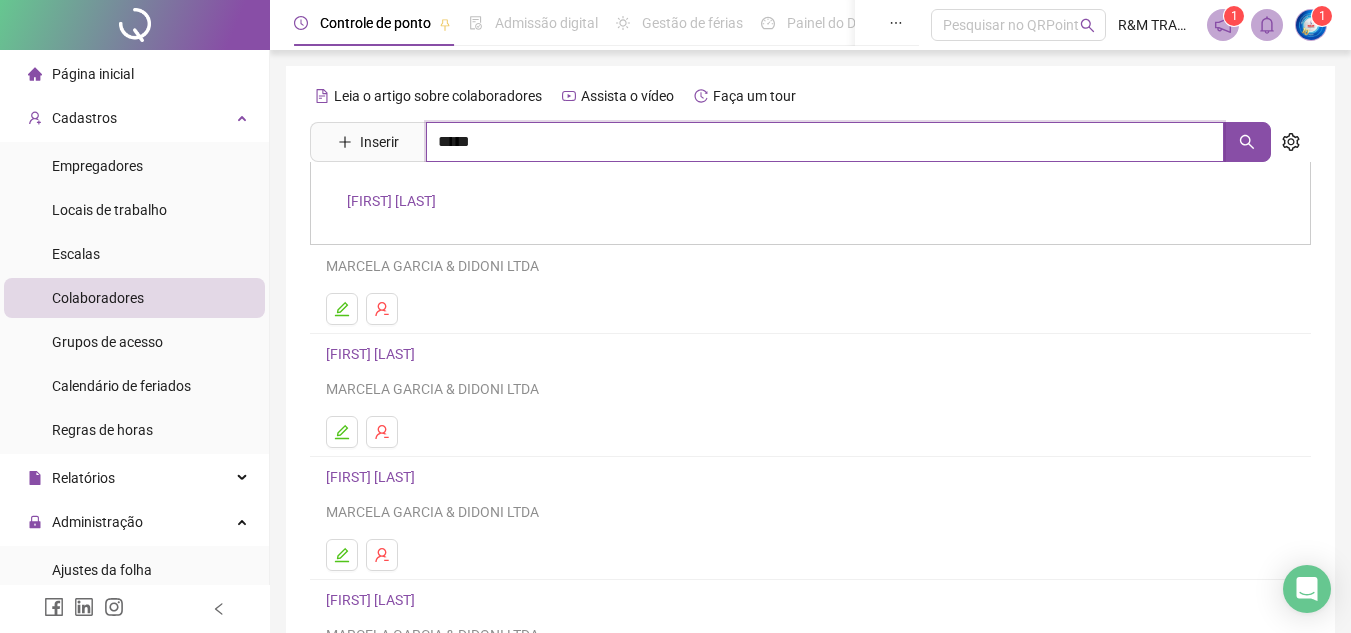 type on "*****" 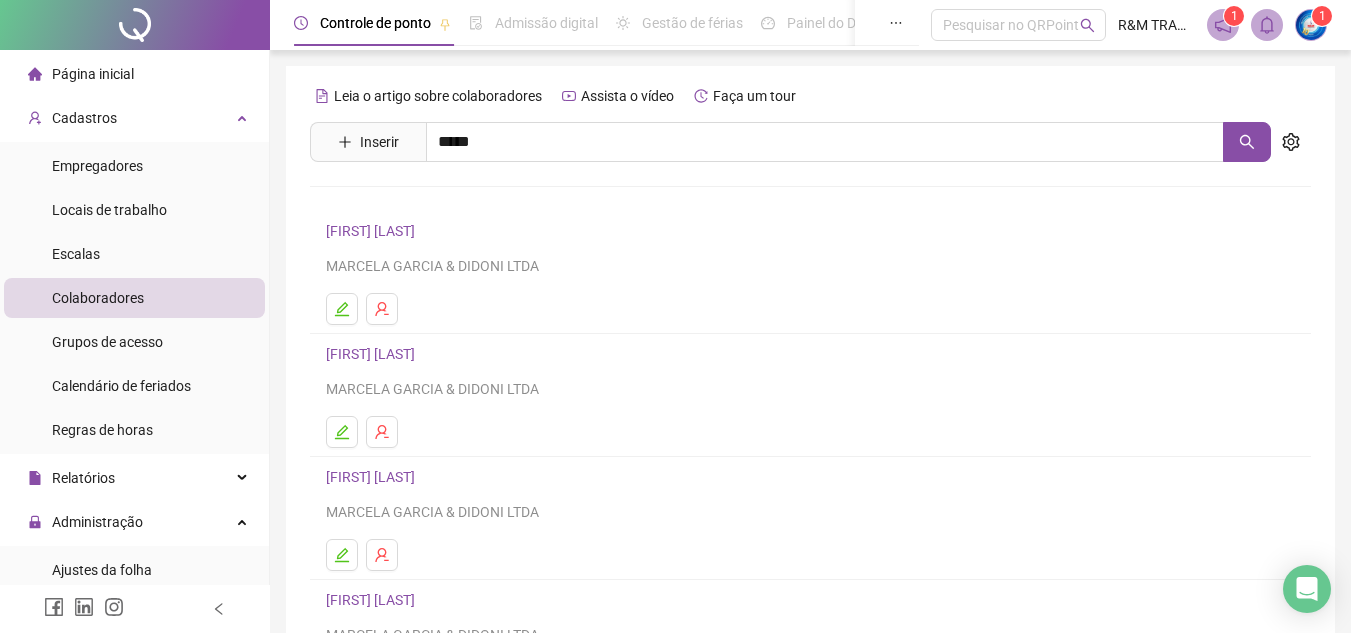 click on "[FIRST] [LAST]" at bounding box center (391, 201) 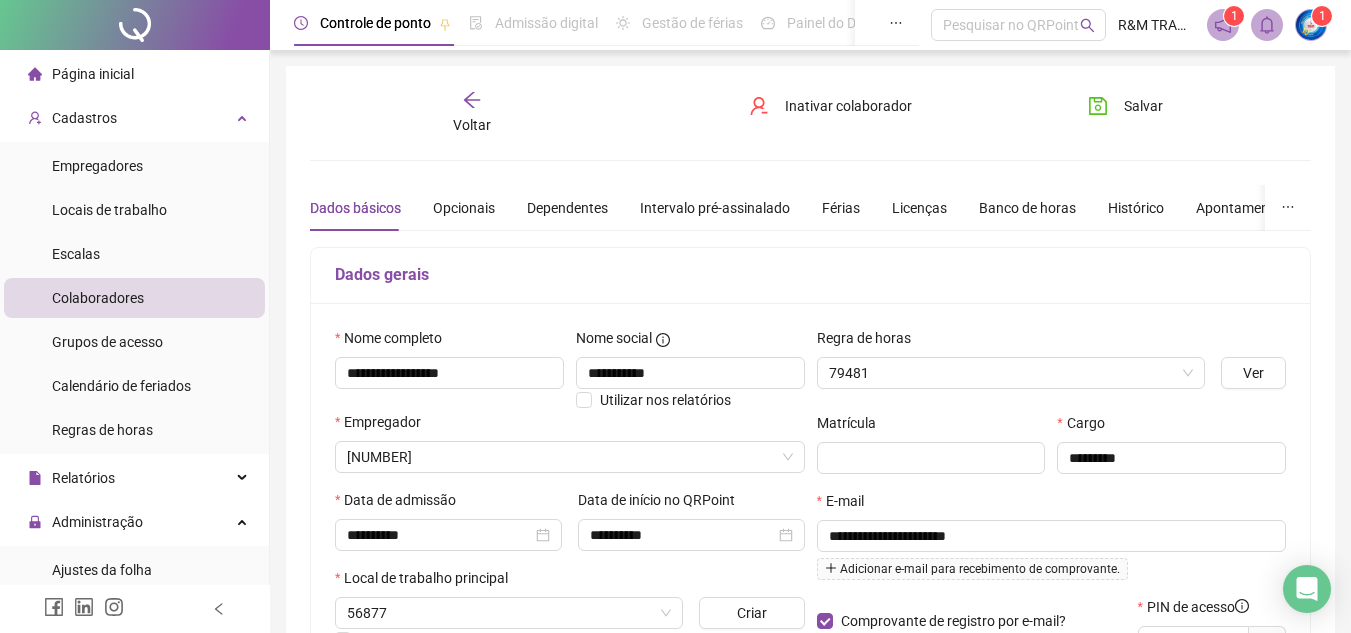 type on "**********" 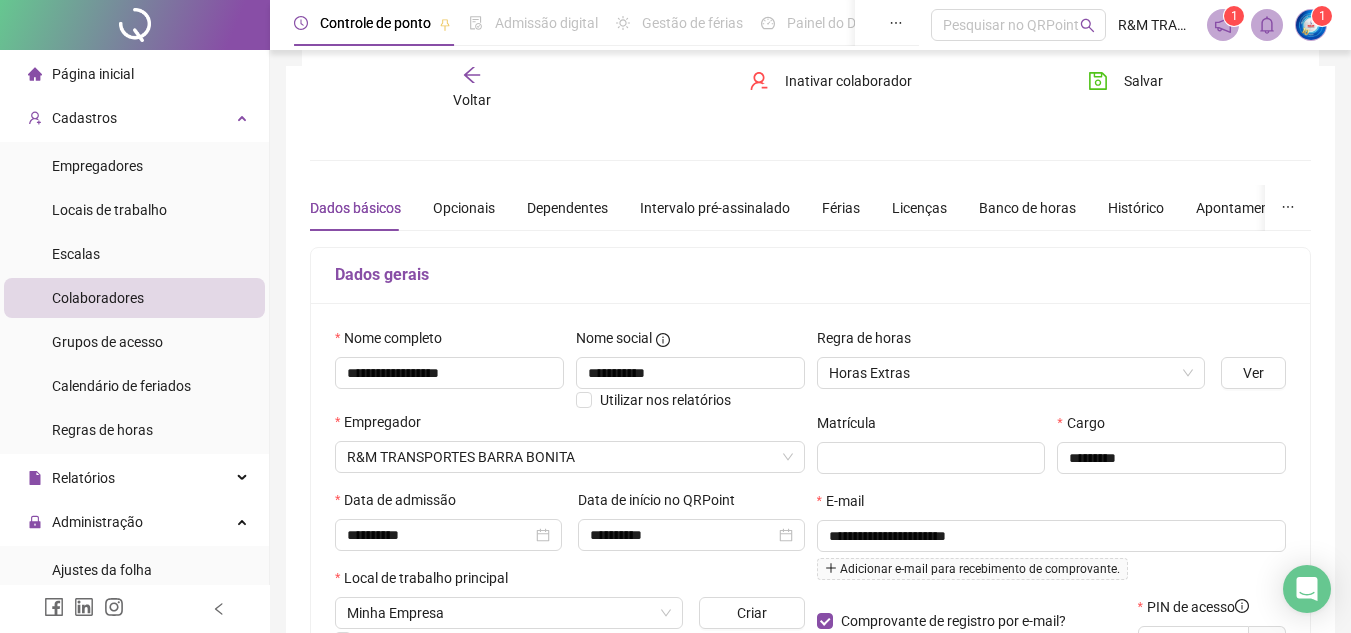scroll, scrollTop: 508, scrollLeft: 0, axis: vertical 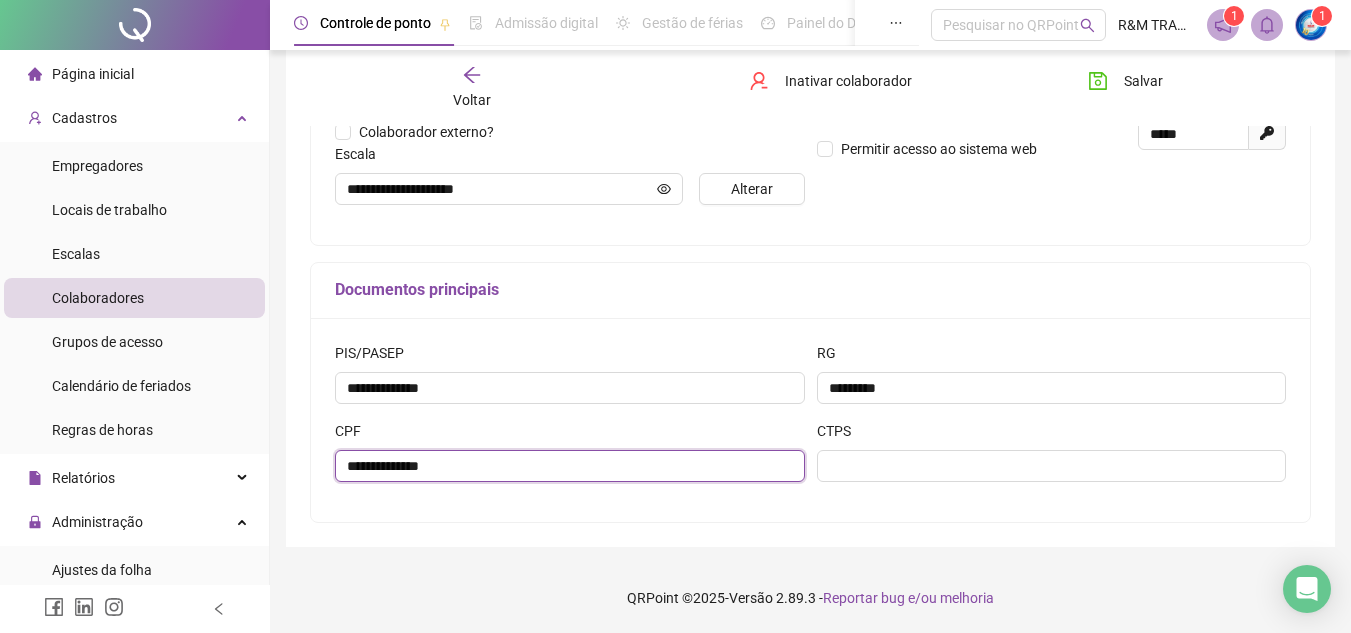 drag, startPoint x: 507, startPoint y: 468, endPoint x: 0, endPoint y: 427, distance: 508.6551 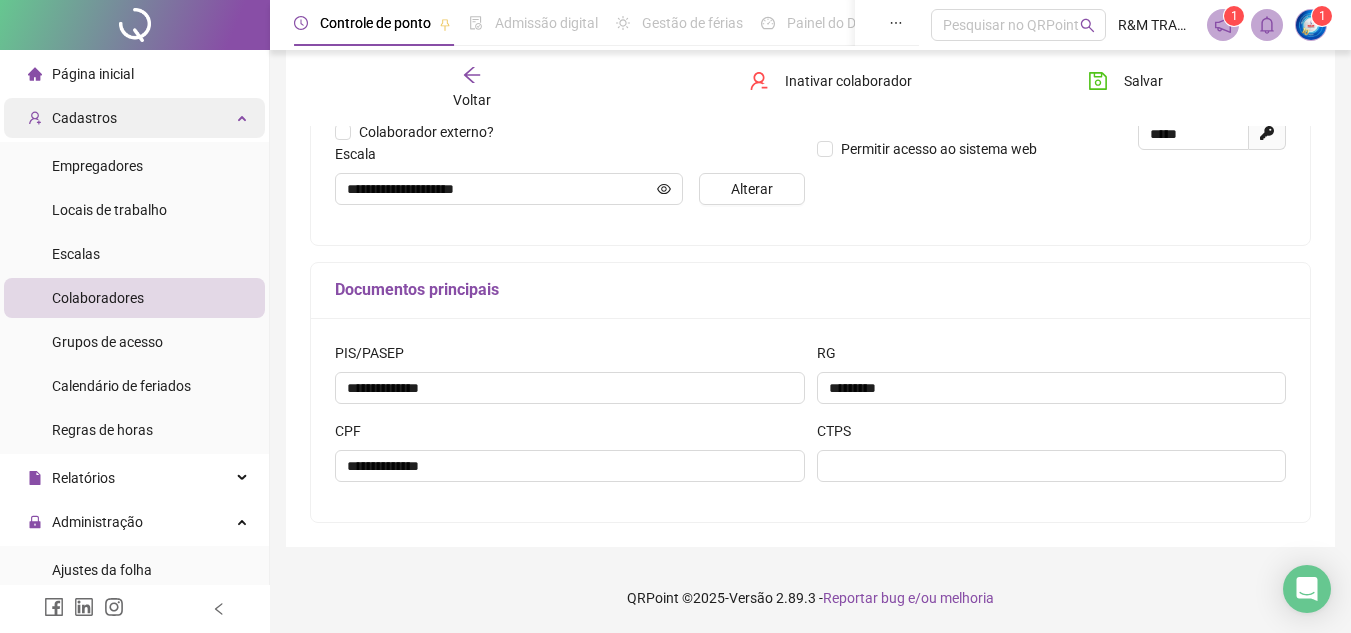 click on "Cadastros" at bounding box center [134, 118] 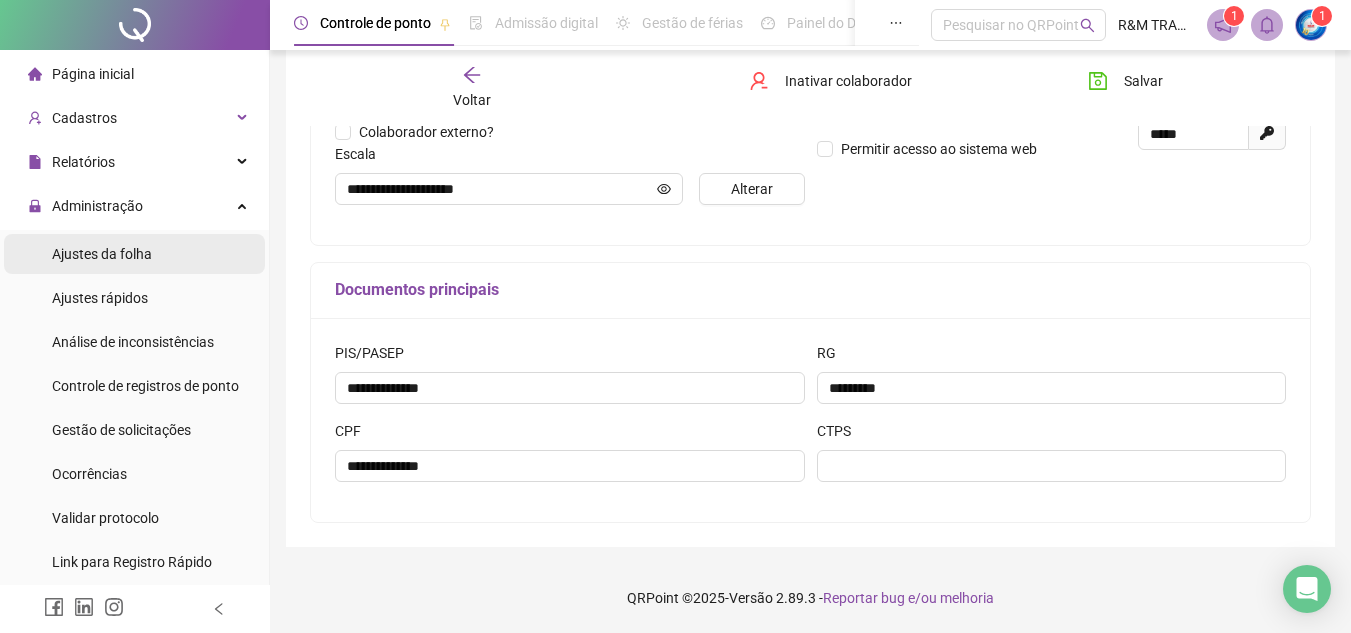 click on "Ajustes da folha" at bounding box center [134, 254] 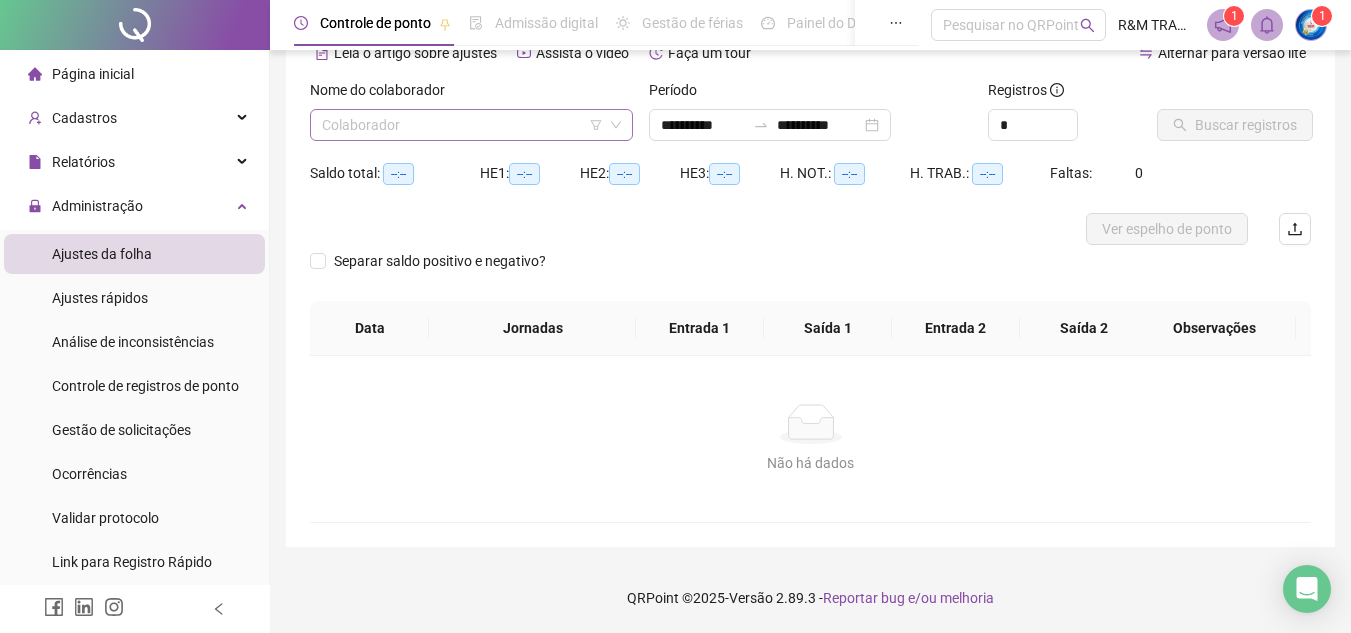 scroll, scrollTop: 105, scrollLeft: 0, axis: vertical 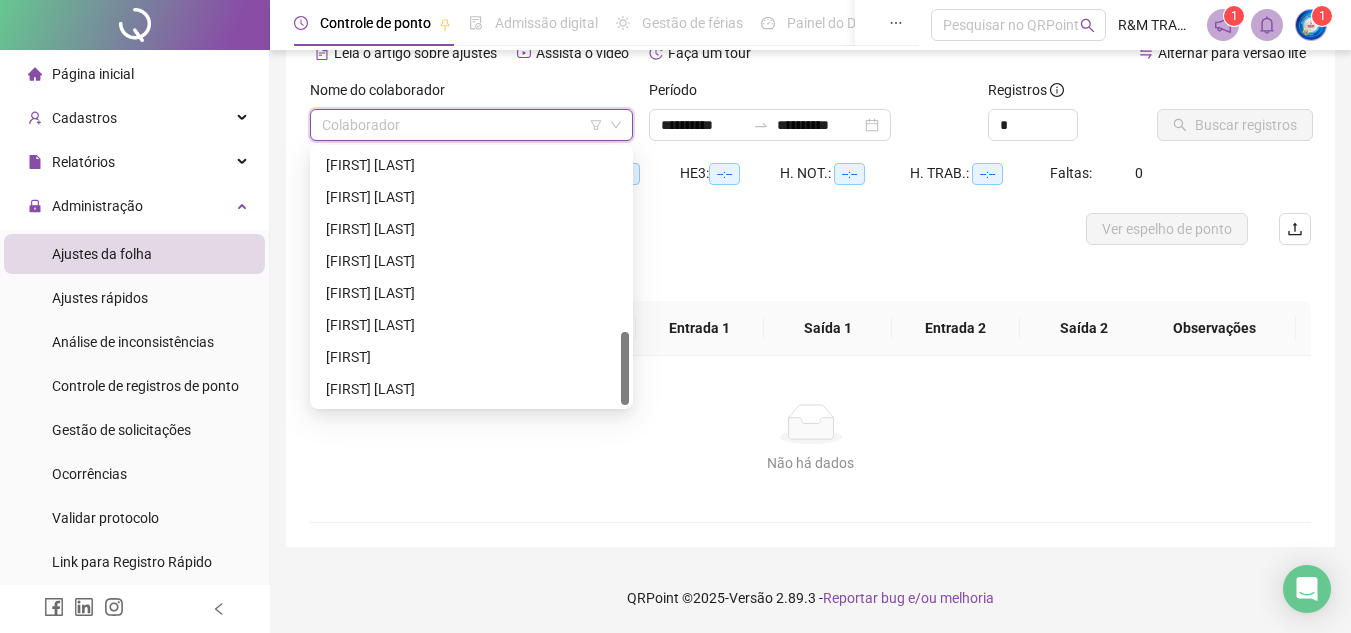 drag, startPoint x: 628, startPoint y: 161, endPoint x: 625, endPoint y: 368, distance: 207.02174 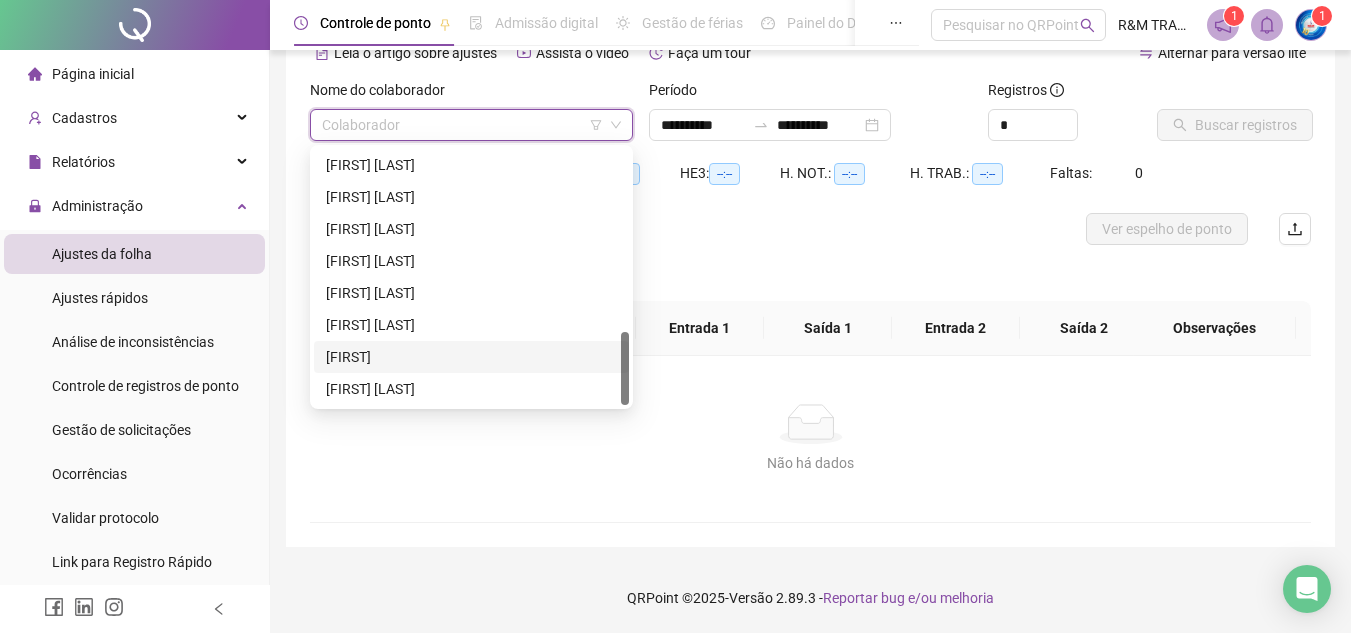 drag, startPoint x: 450, startPoint y: 356, endPoint x: 517, endPoint y: 319, distance: 76.537575 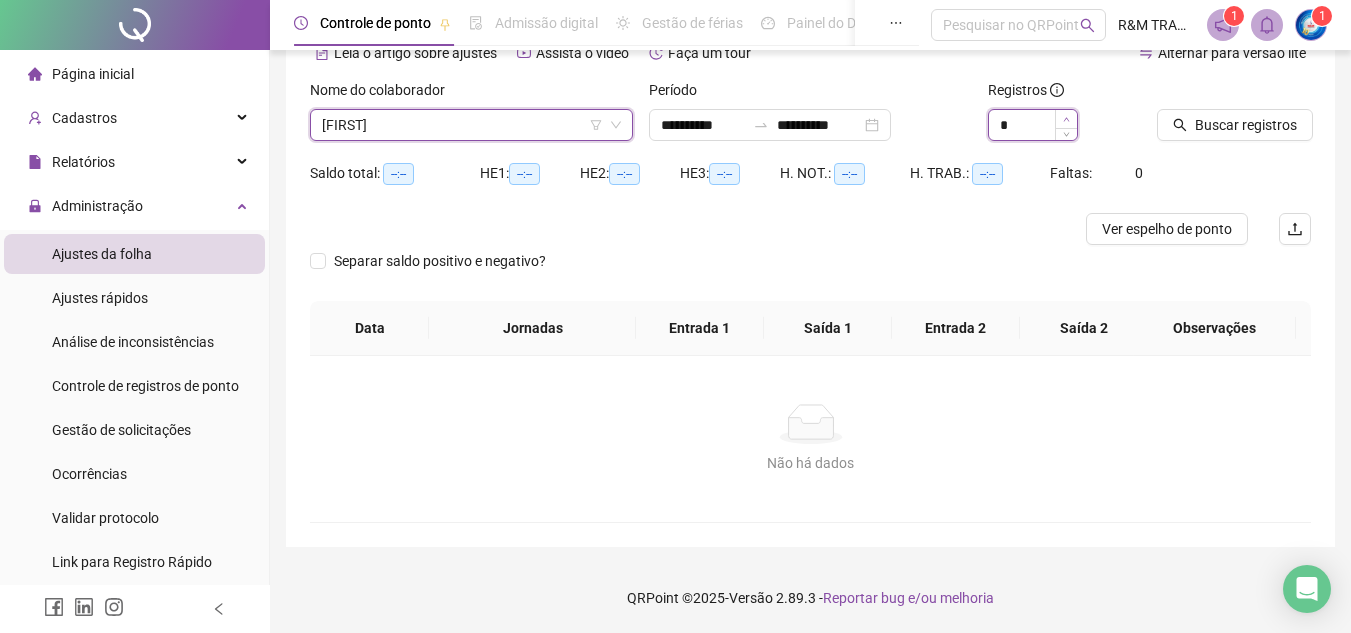 click at bounding box center [1066, 119] 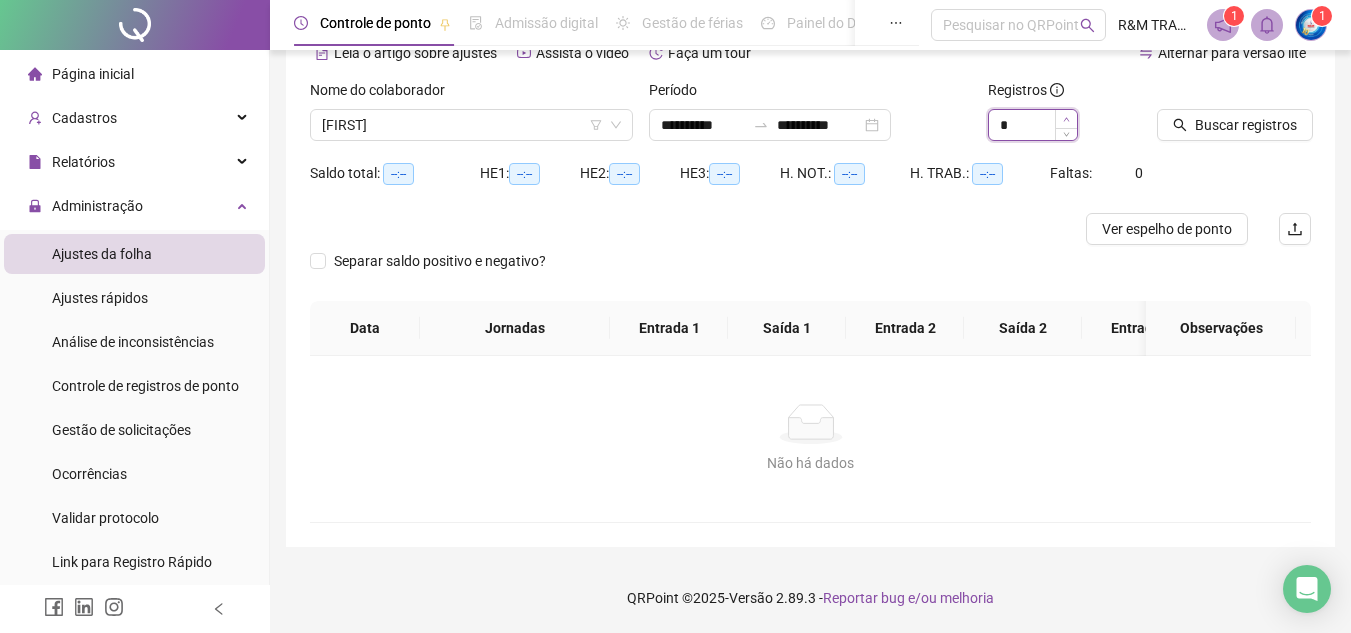 type on "*" 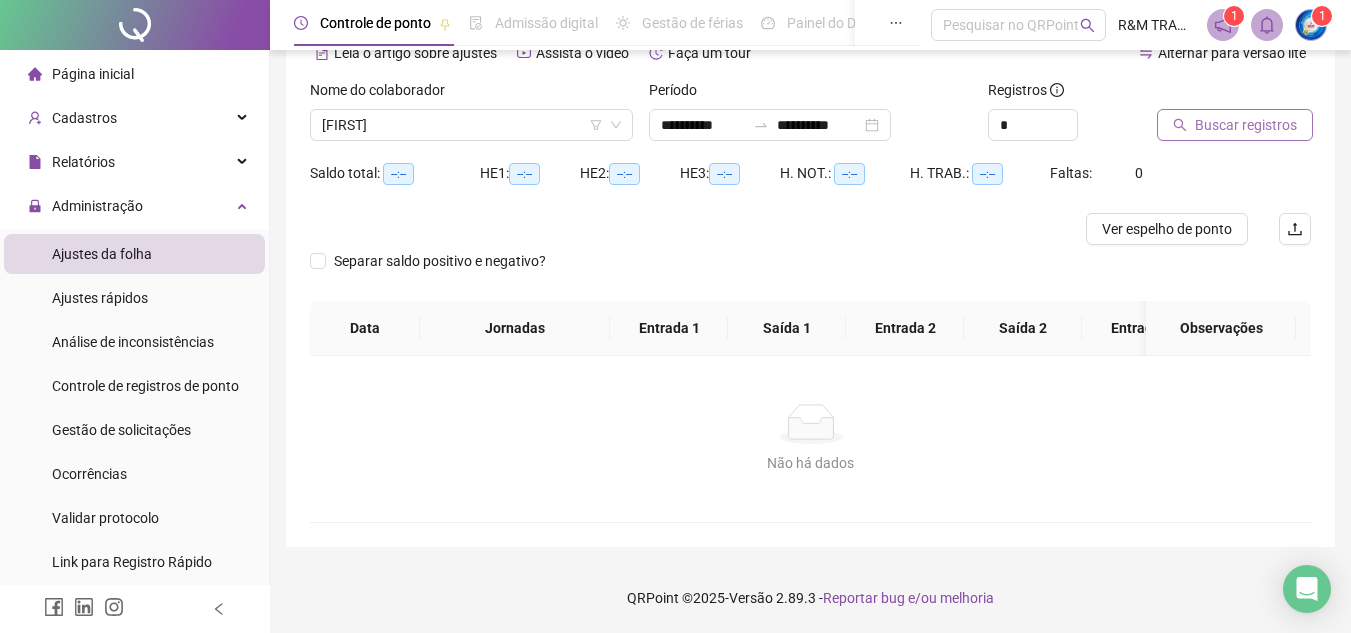 click on "Buscar registros" at bounding box center [1246, 125] 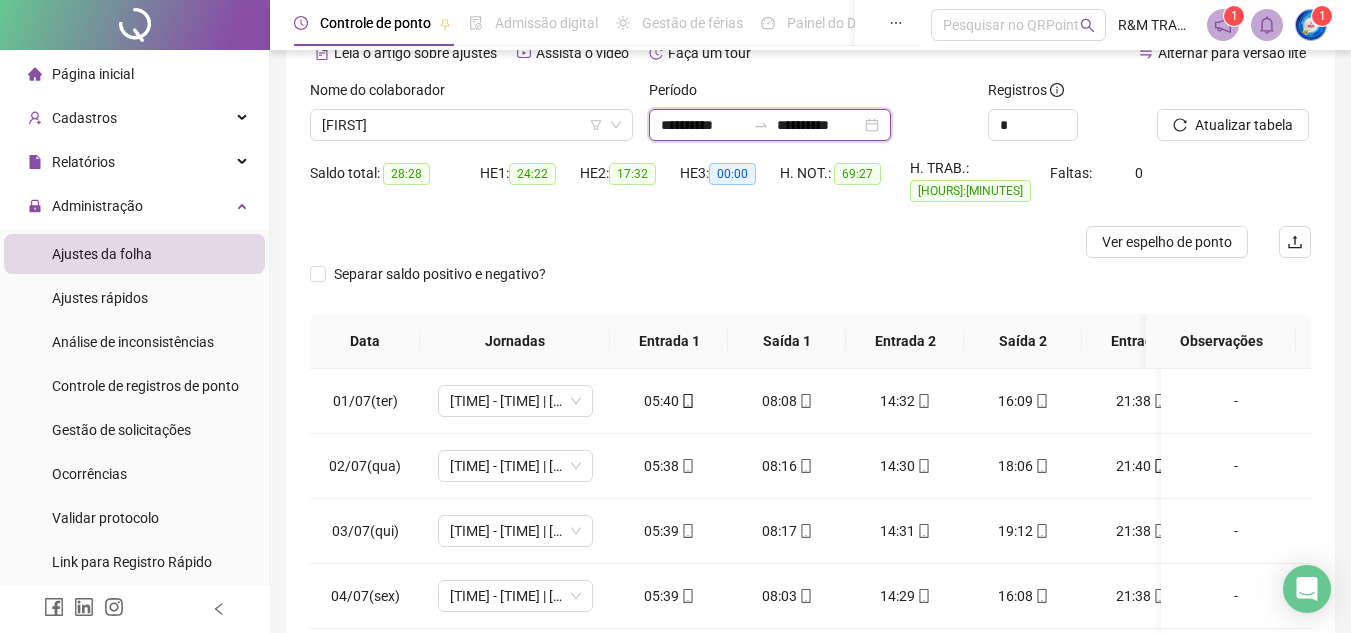 click on "**********" at bounding box center (703, 125) 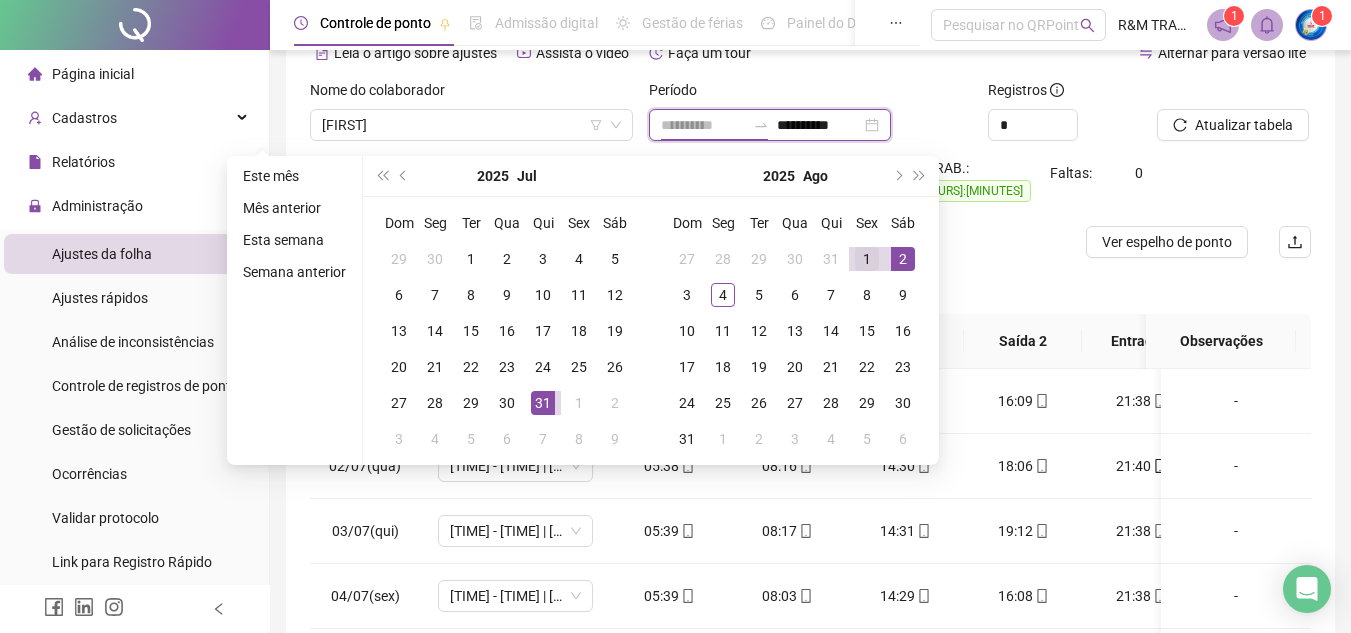 type on "**********" 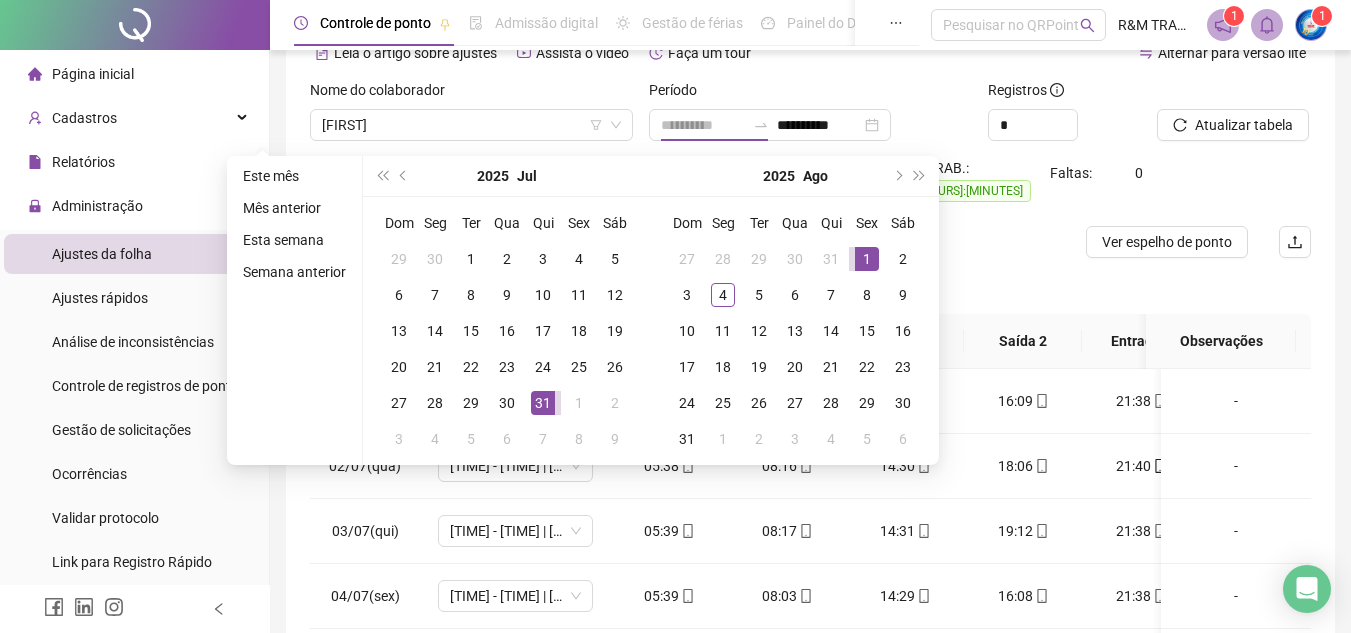 click on "1" at bounding box center [867, 259] 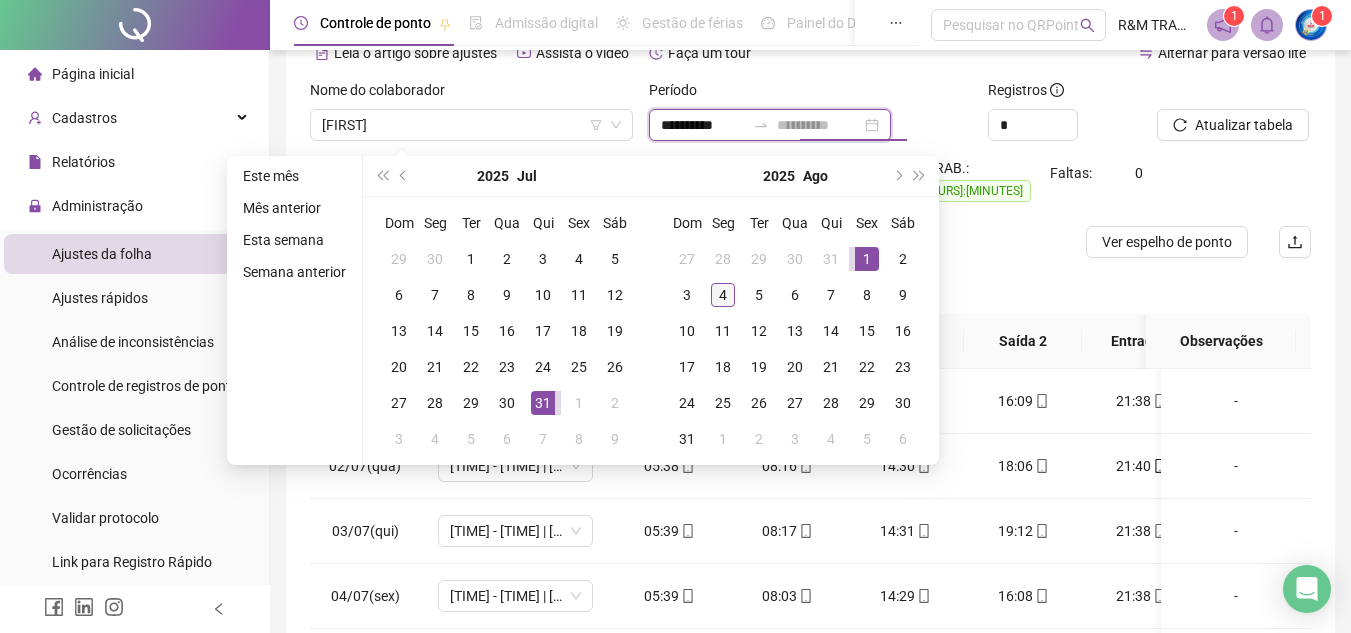 type on "**********" 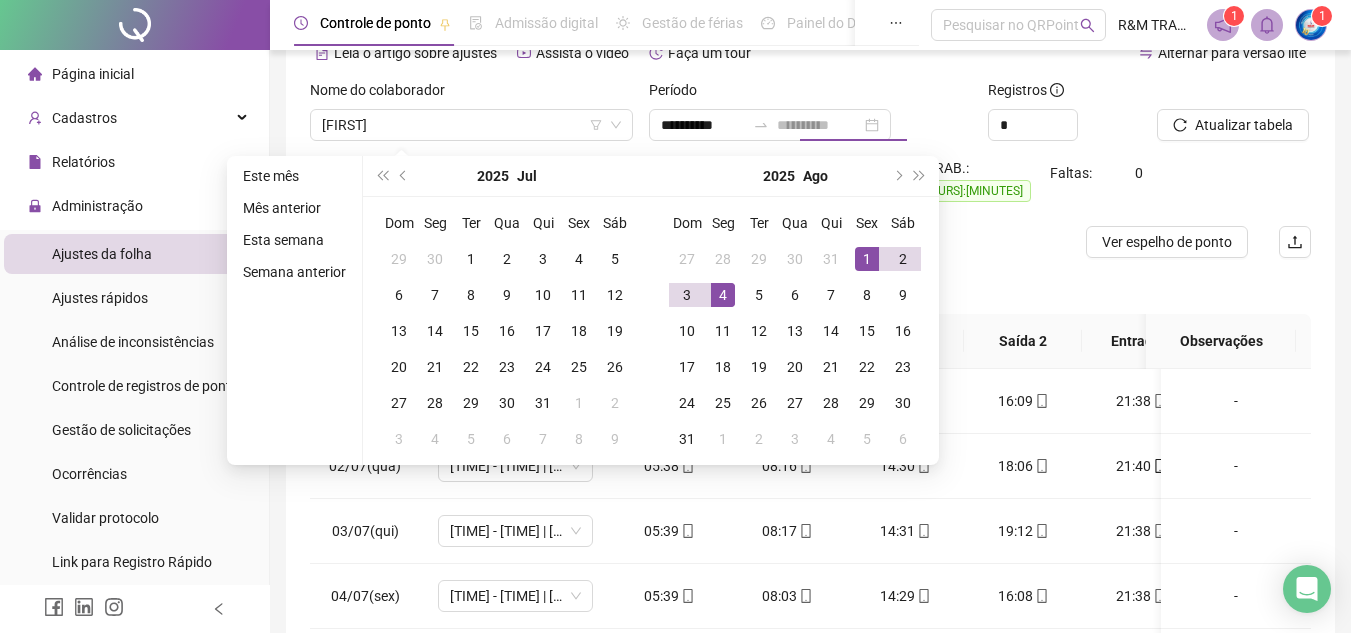 click on "4" at bounding box center [723, 295] 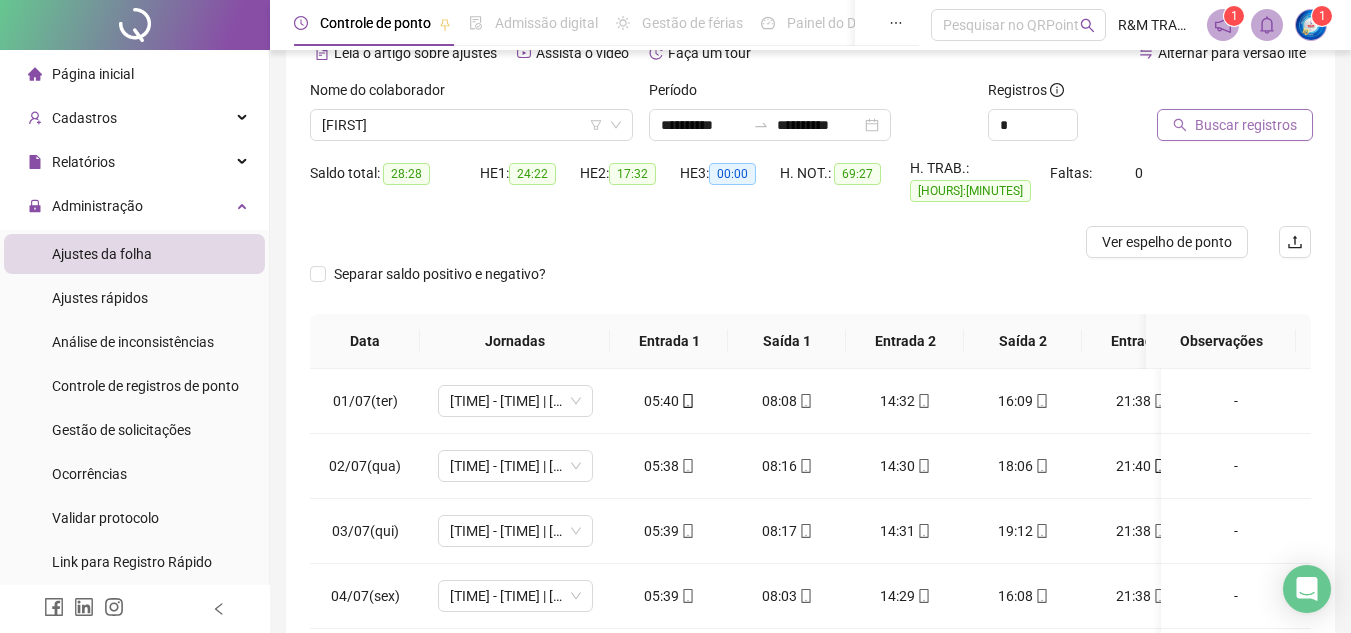 click on "Buscar registros" at bounding box center (1246, 125) 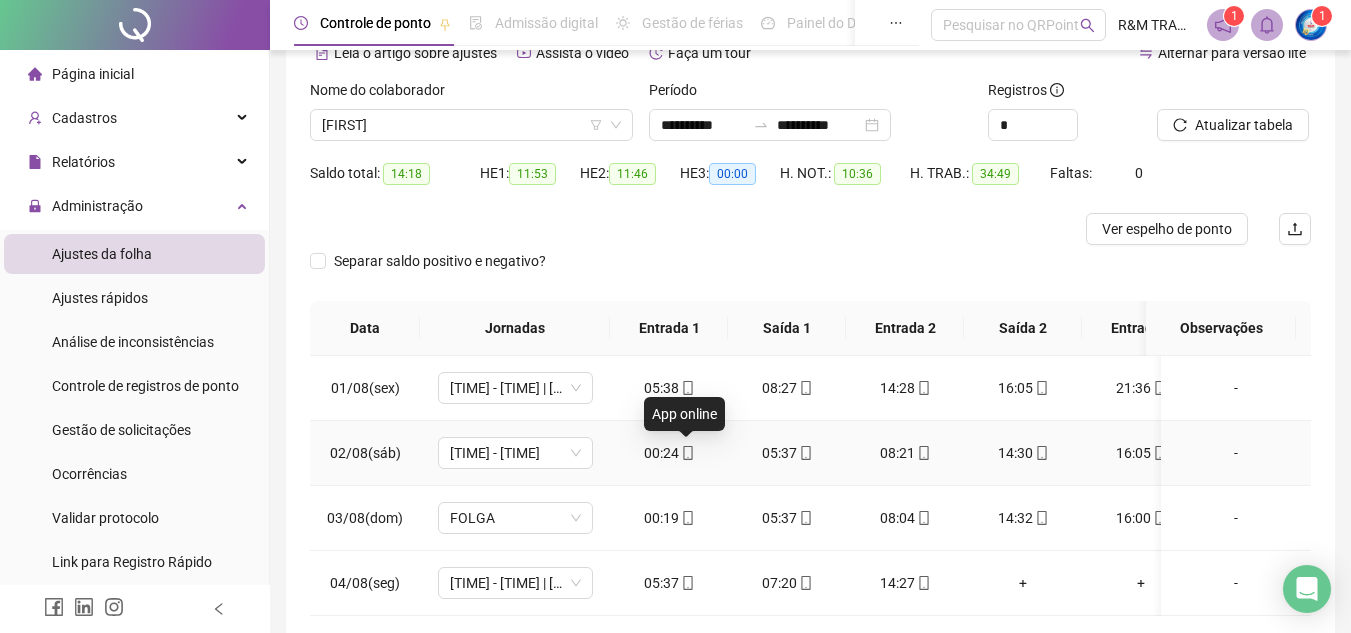 click 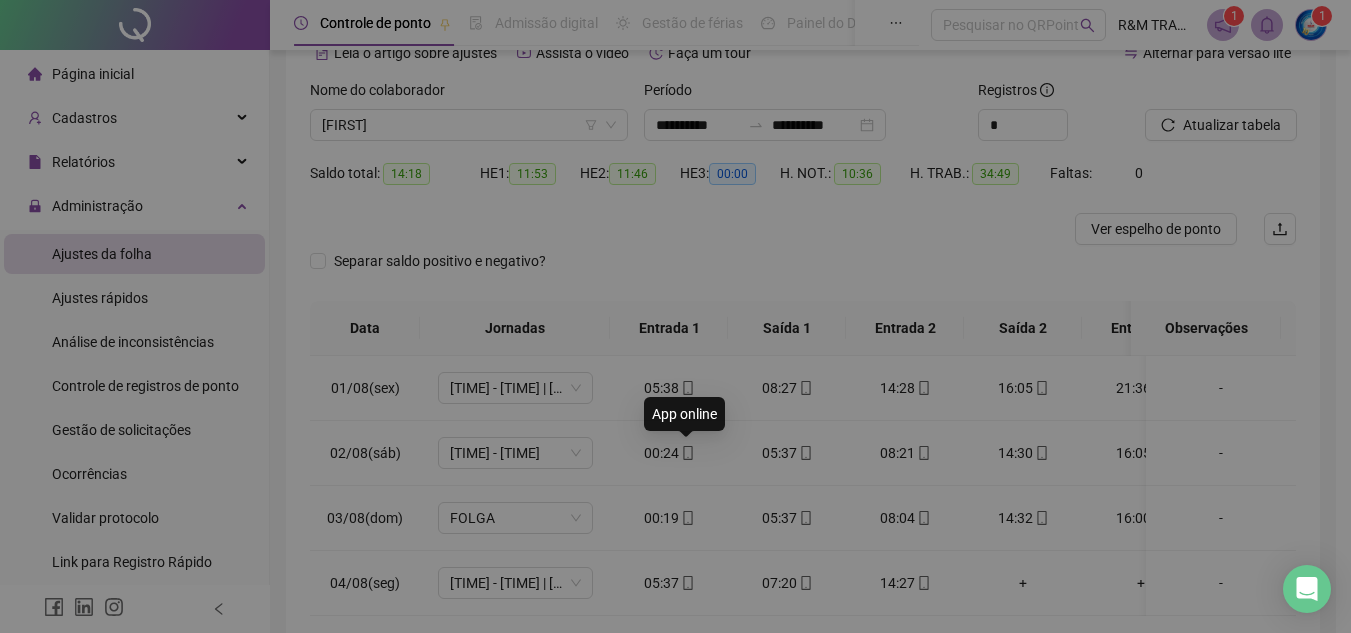 type on "**********" 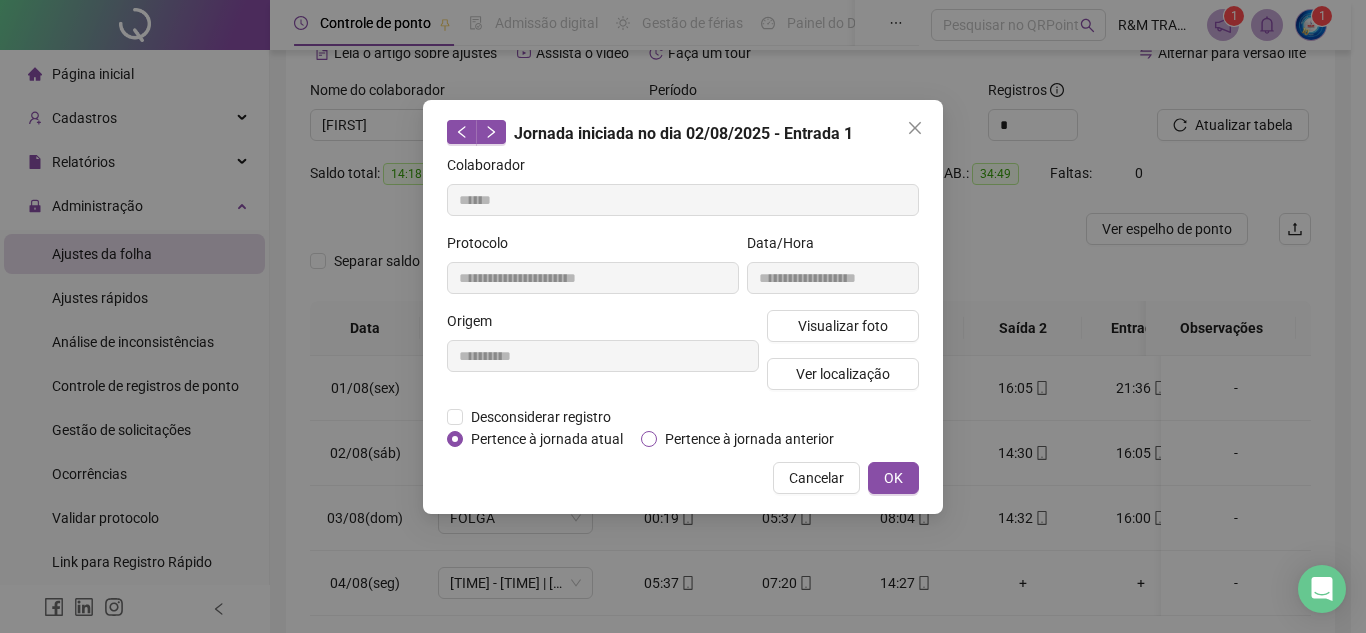 click on "Pertence à jornada anterior" at bounding box center (749, 439) 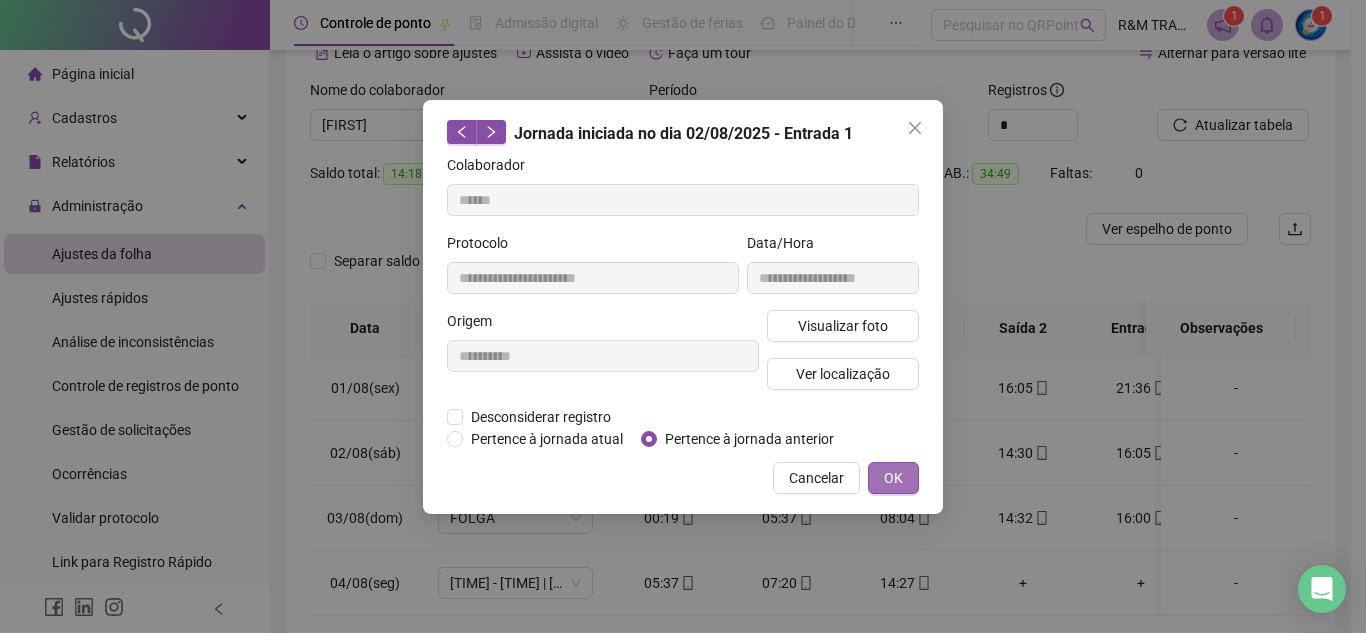 click on "OK" at bounding box center (893, 478) 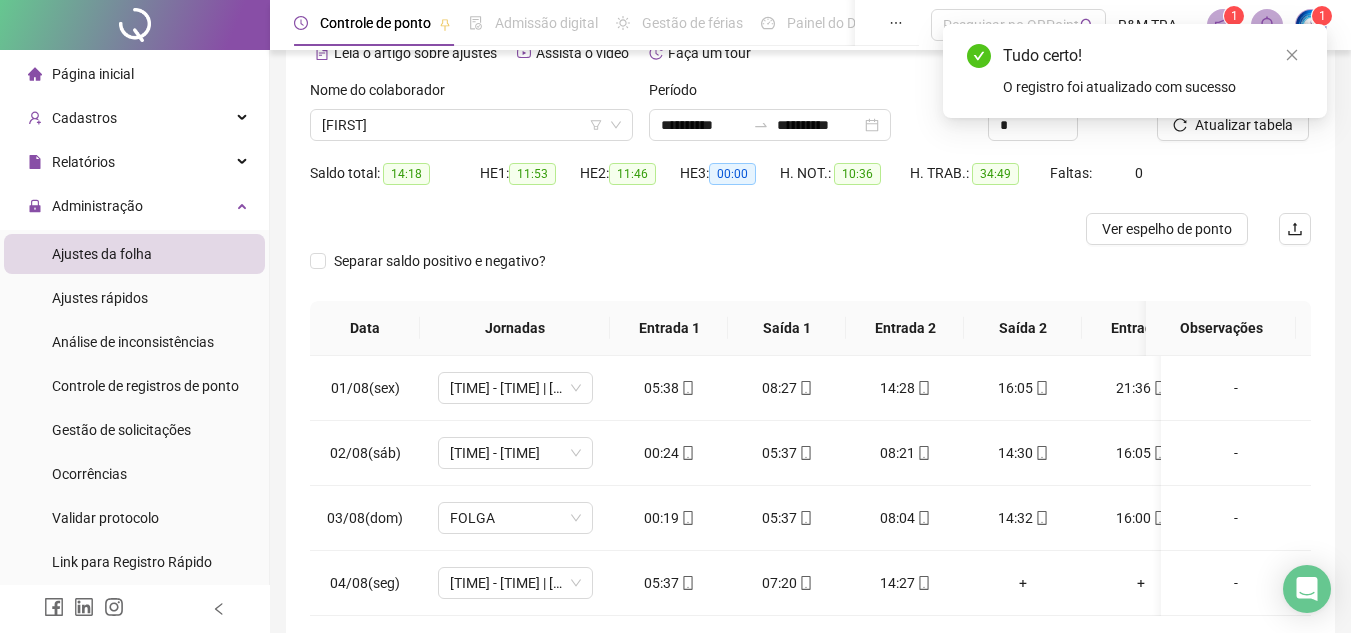 scroll, scrollTop: 0, scrollLeft: 0, axis: both 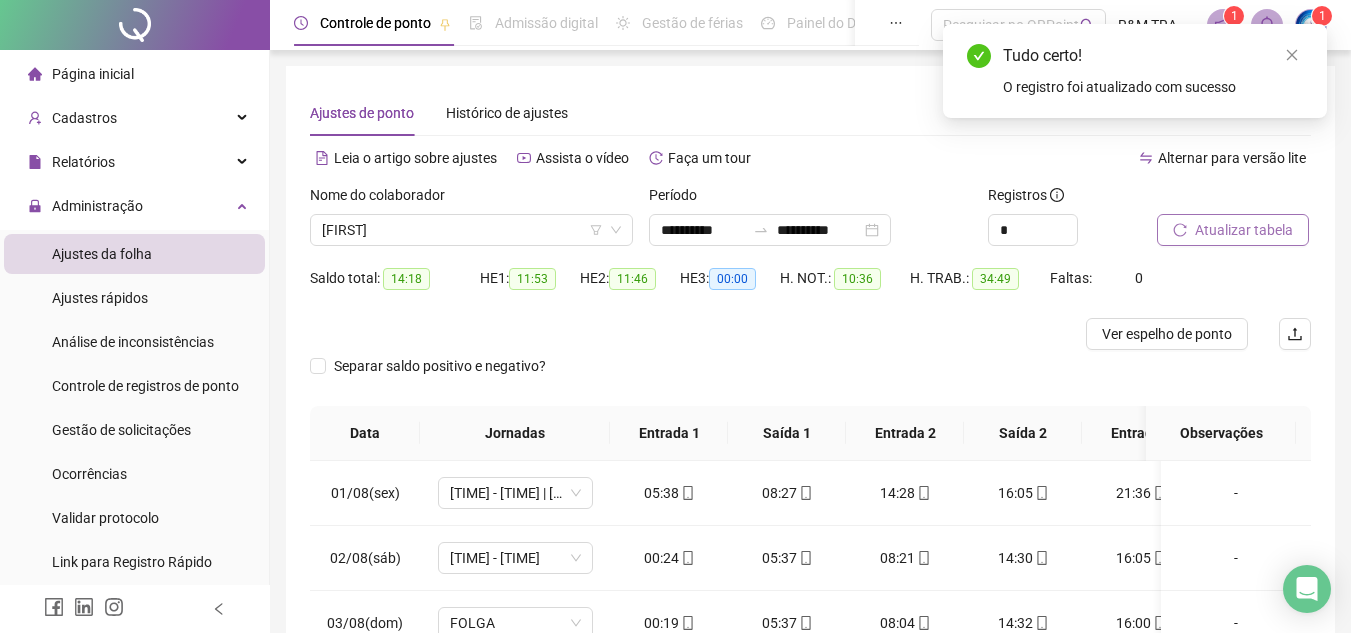 click on "Atualizar tabela" at bounding box center [1244, 230] 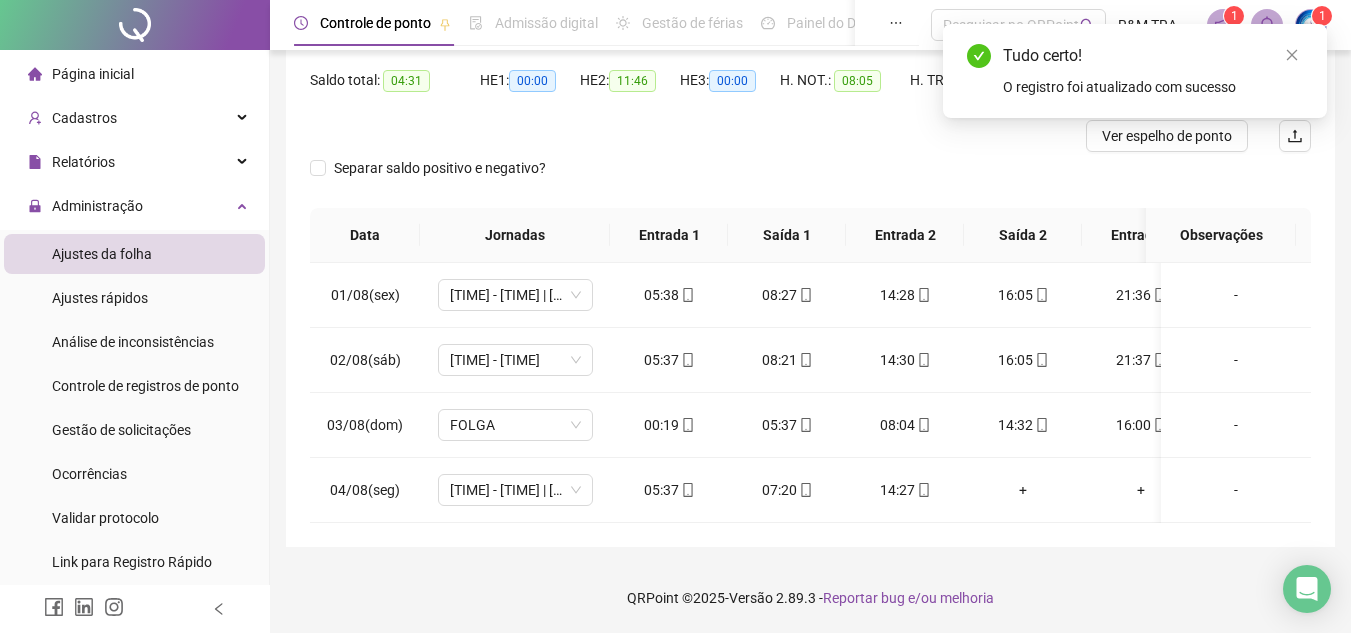 scroll, scrollTop: 200, scrollLeft: 0, axis: vertical 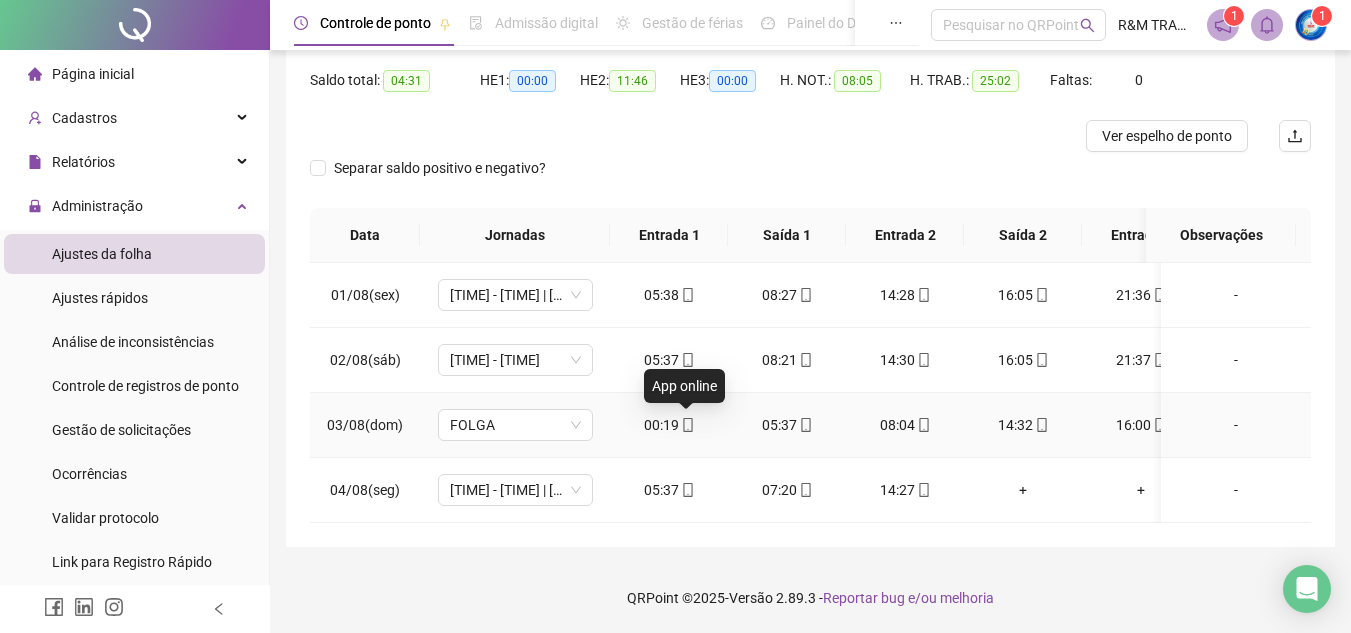 click 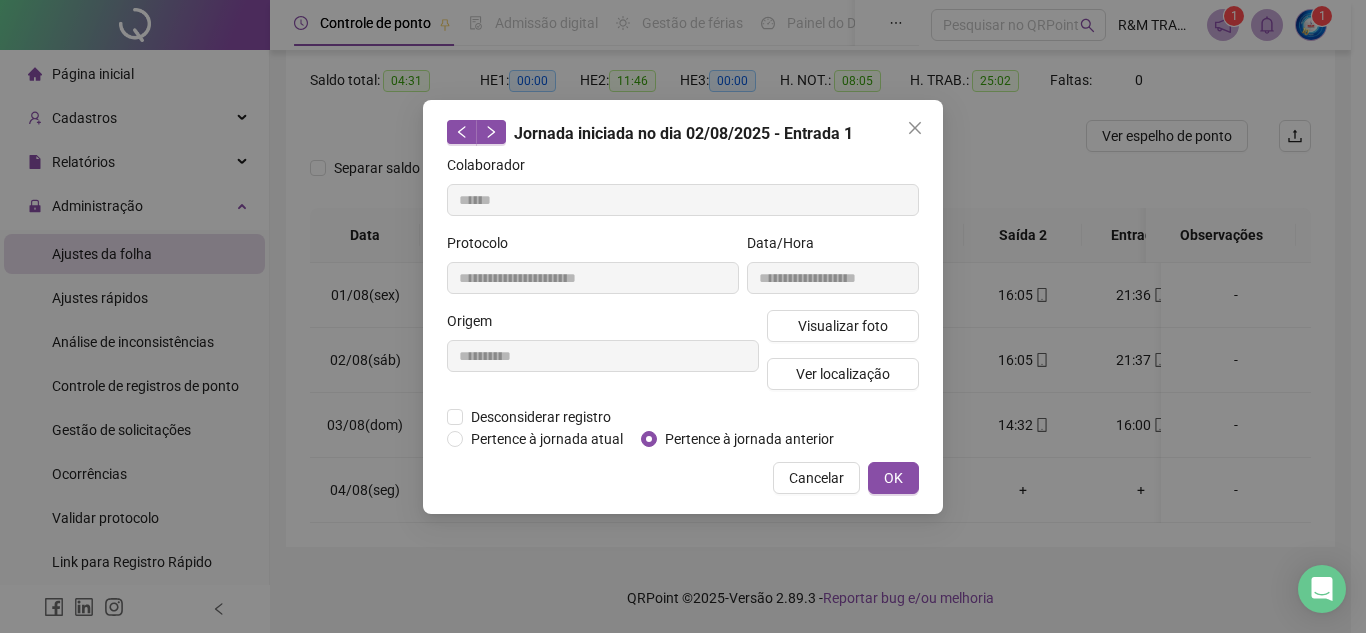 type on "**********" 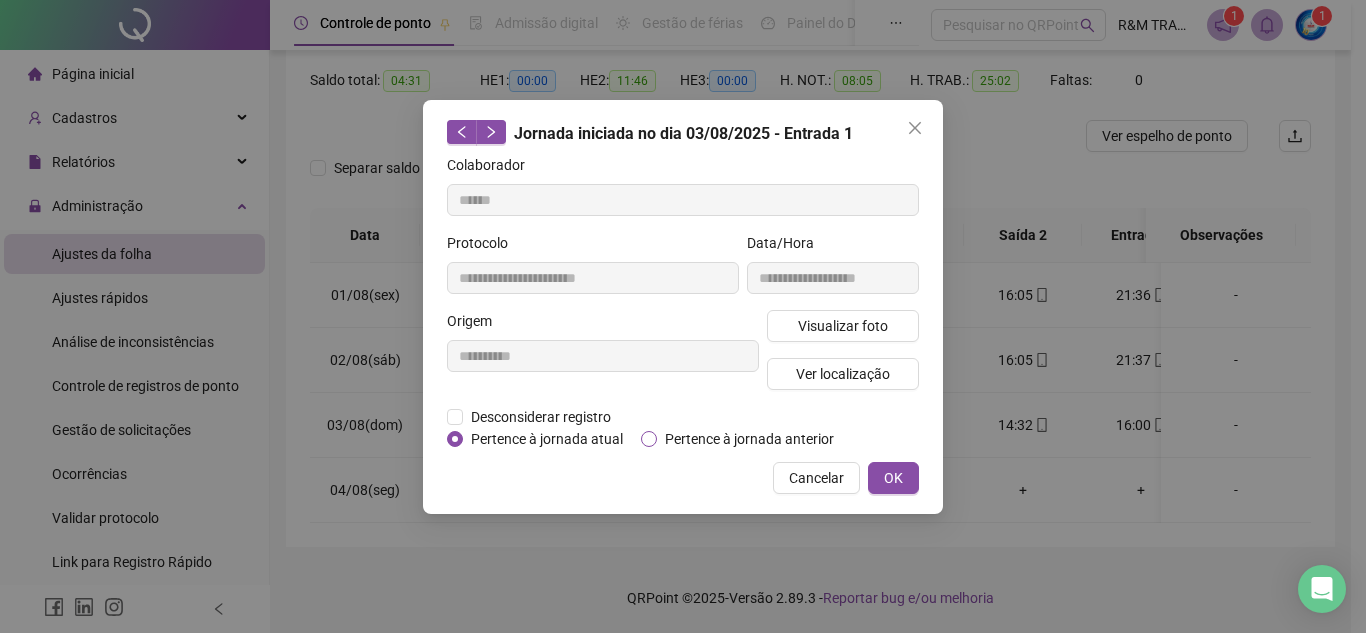 click on "Pertence à jornada anterior" at bounding box center (749, 439) 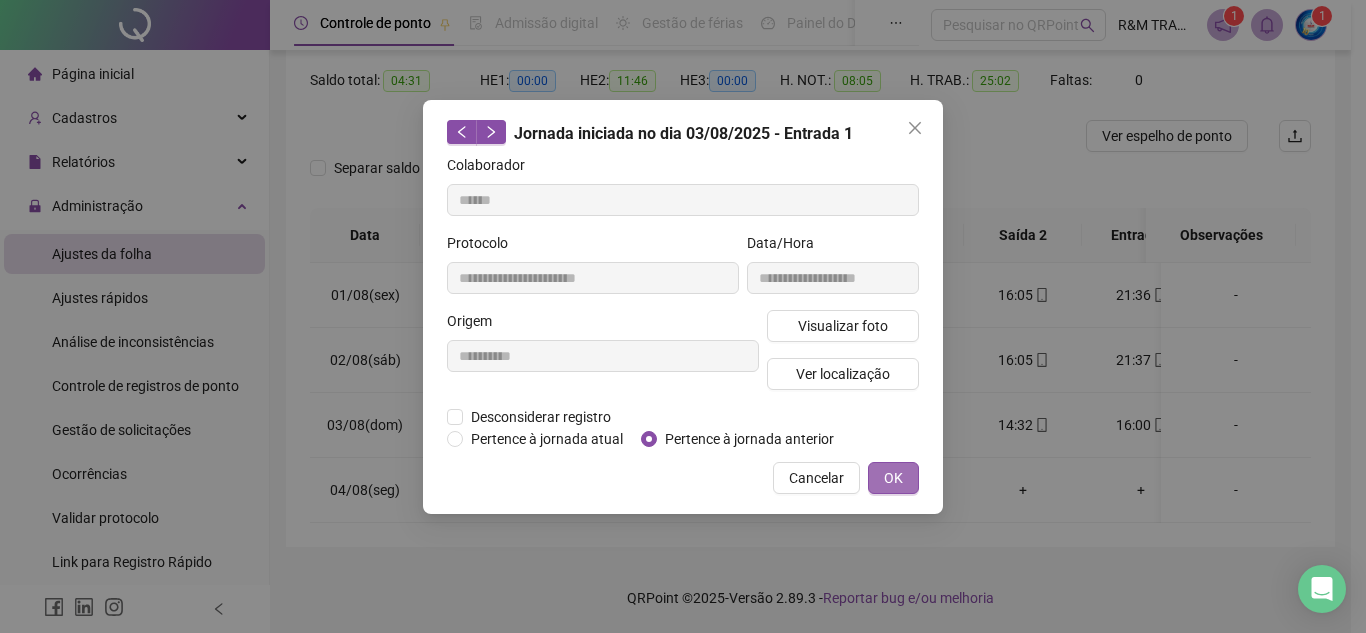 click on "OK" at bounding box center [893, 478] 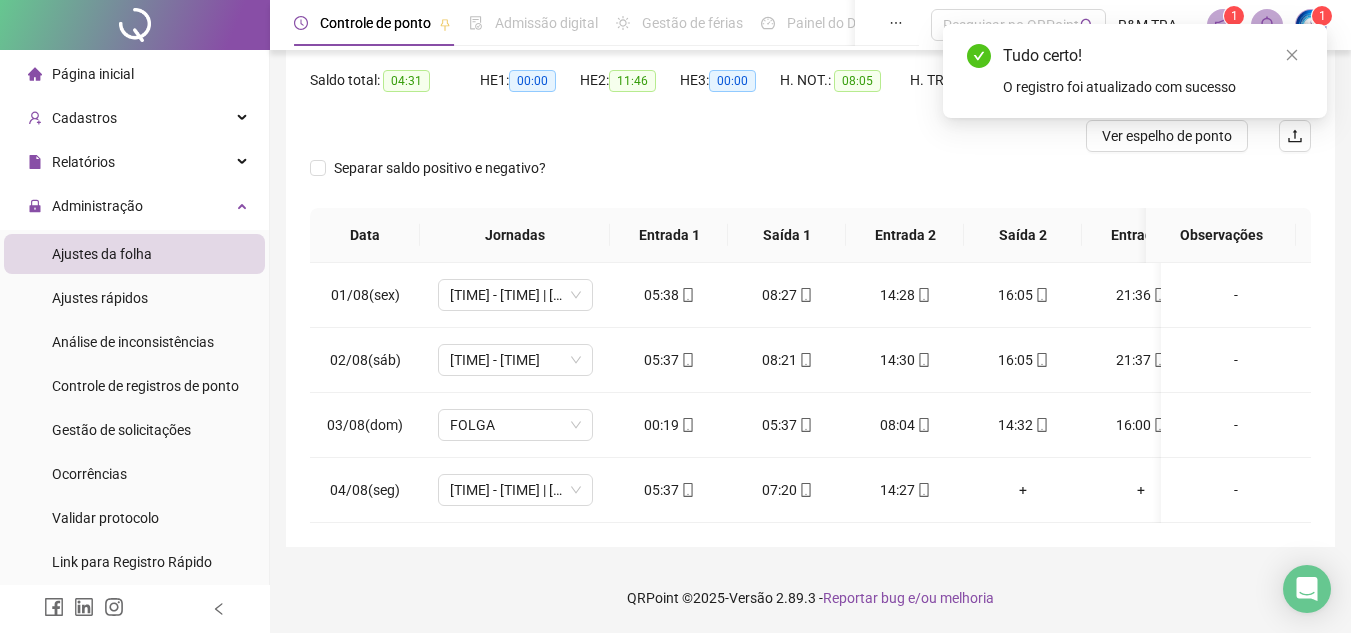 scroll, scrollTop: 213, scrollLeft: 0, axis: vertical 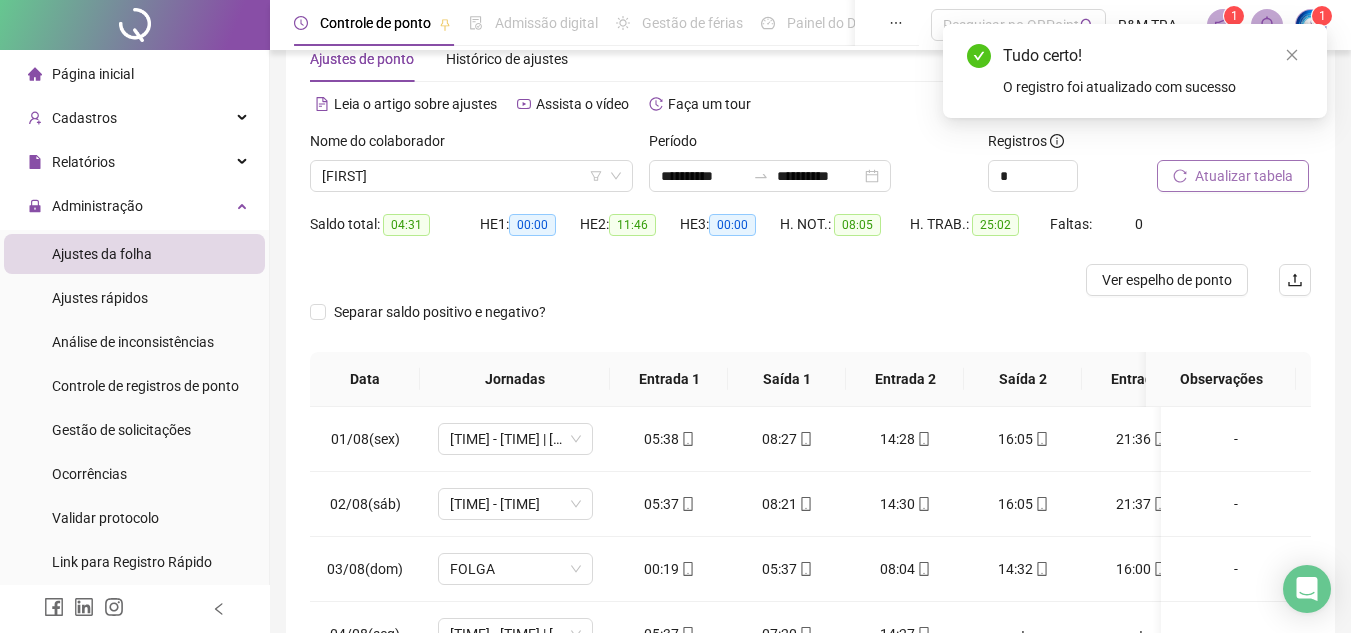click on "Atualizar tabela" at bounding box center (1244, 176) 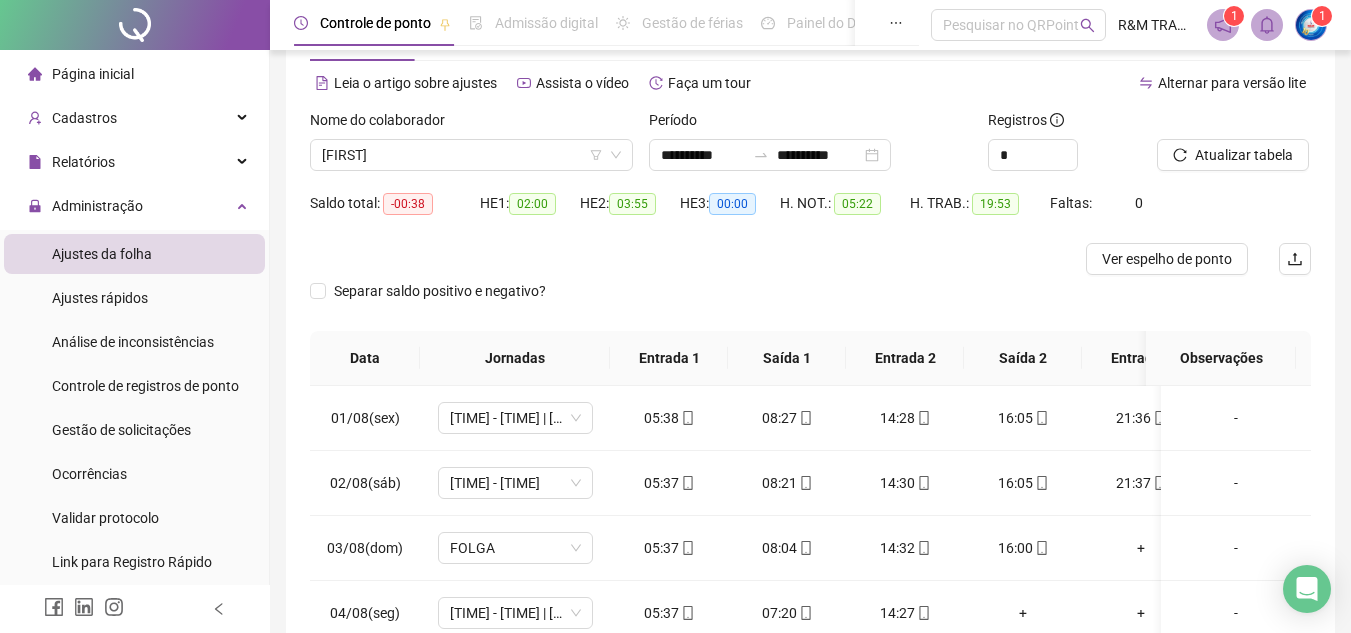 scroll, scrollTop: 54, scrollLeft: 0, axis: vertical 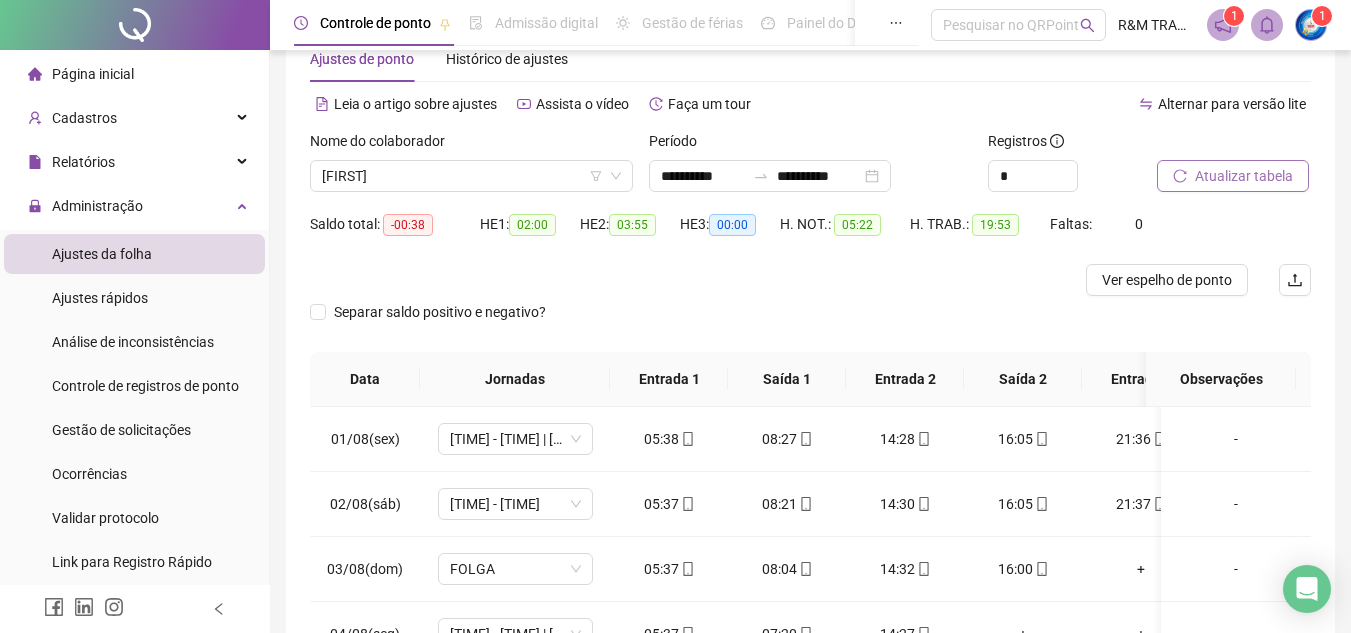 click on "Atualizar tabela" at bounding box center [1244, 176] 